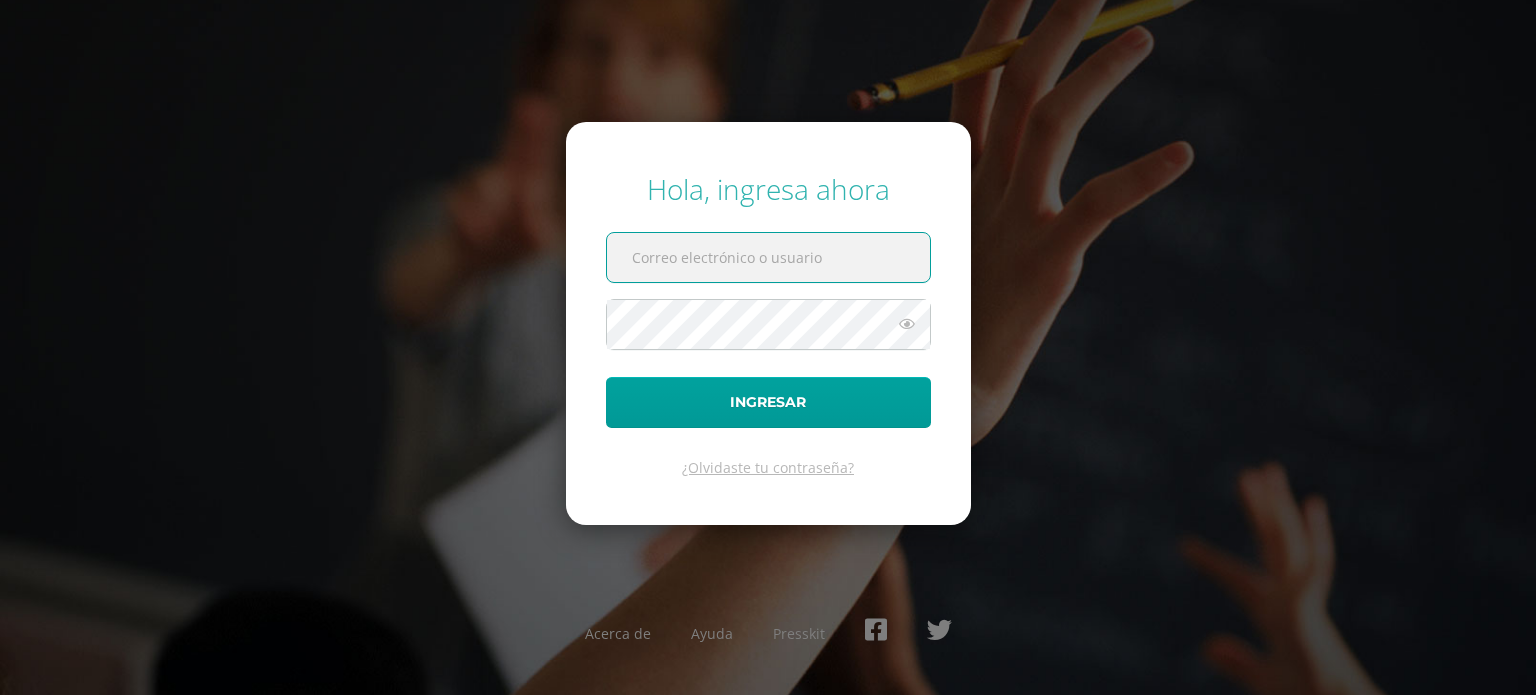 scroll, scrollTop: 0, scrollLeft: 0, axis: both 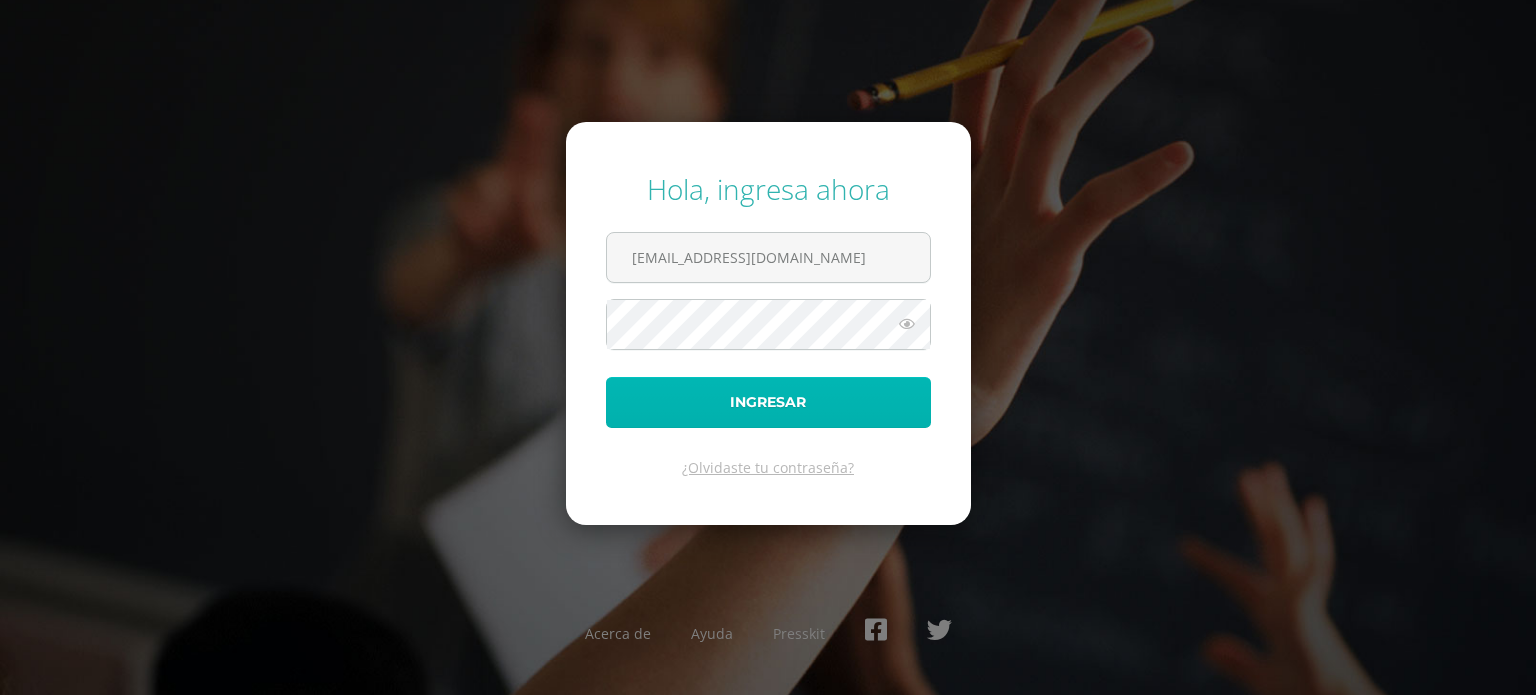 click on "Ingresar" at bounding box center [768, 402] 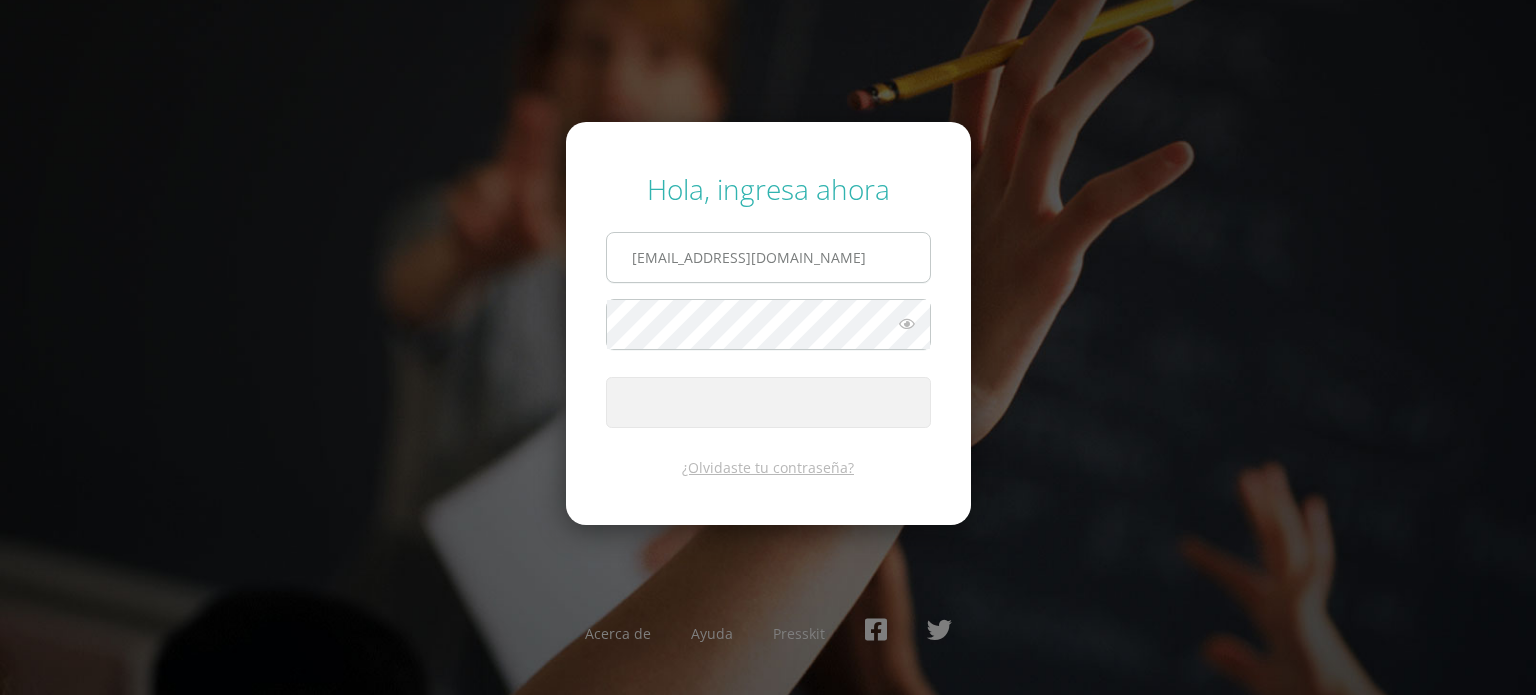drag, startPoint x: 760, startPoint y: 404, endPoint x: 723, endPoint y: 245, distance: 163.24828 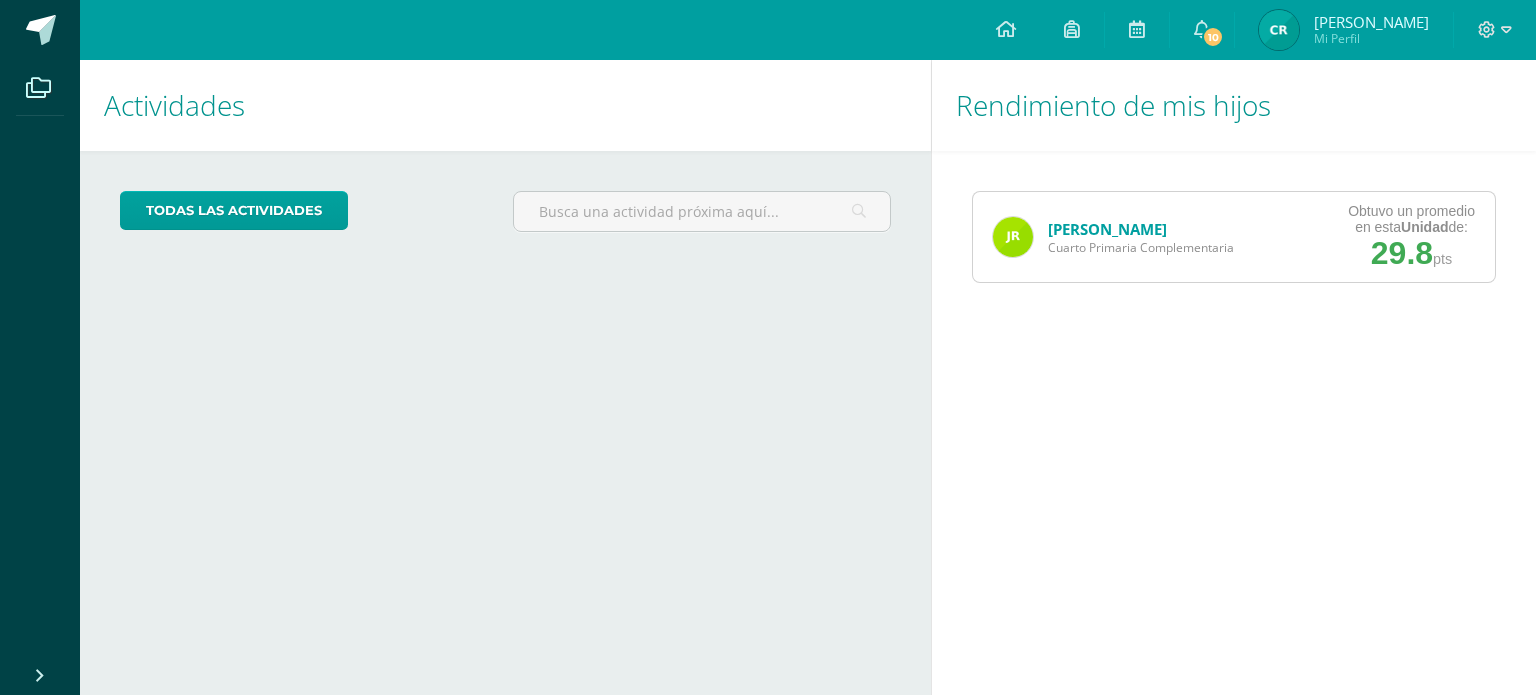 scroll, scrollTop: 0, scrollLeft: 0, axis: both 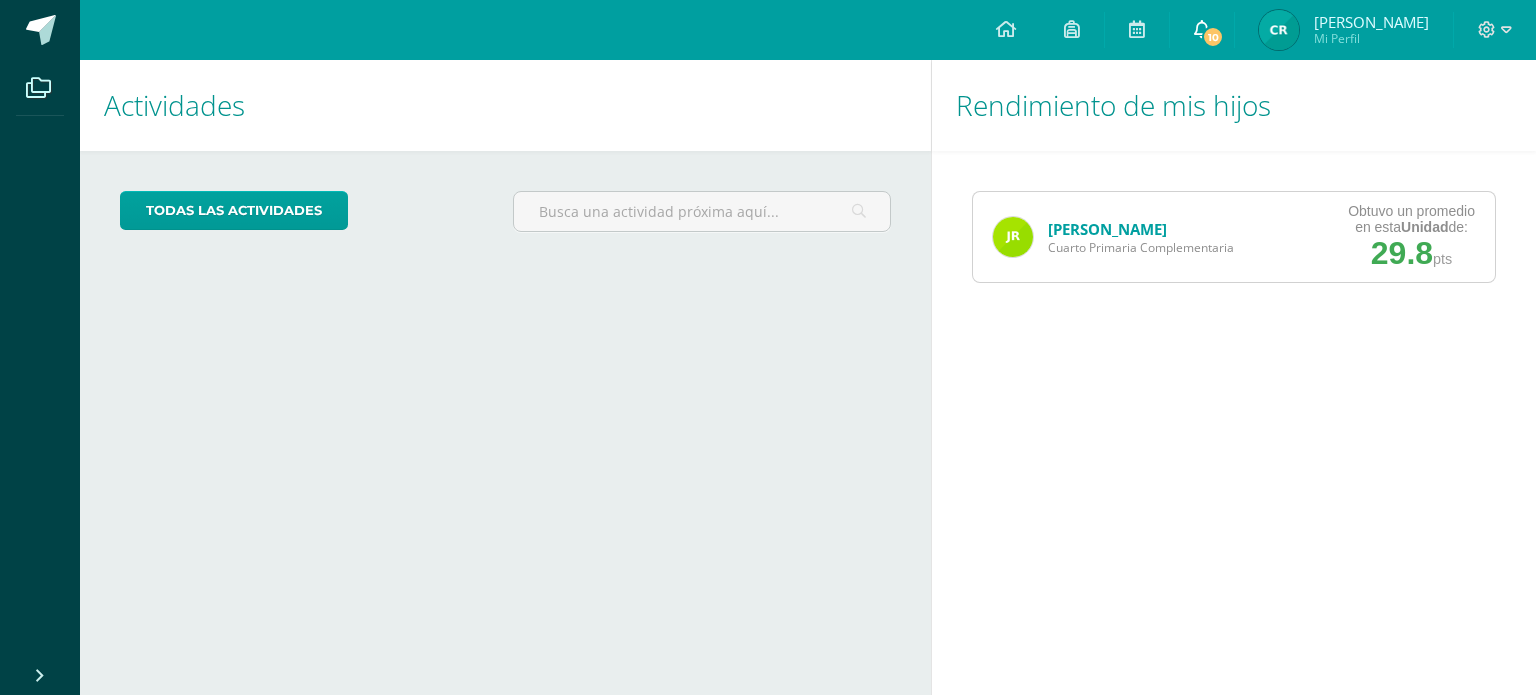click on "10" at bounding box center [1213, 37] 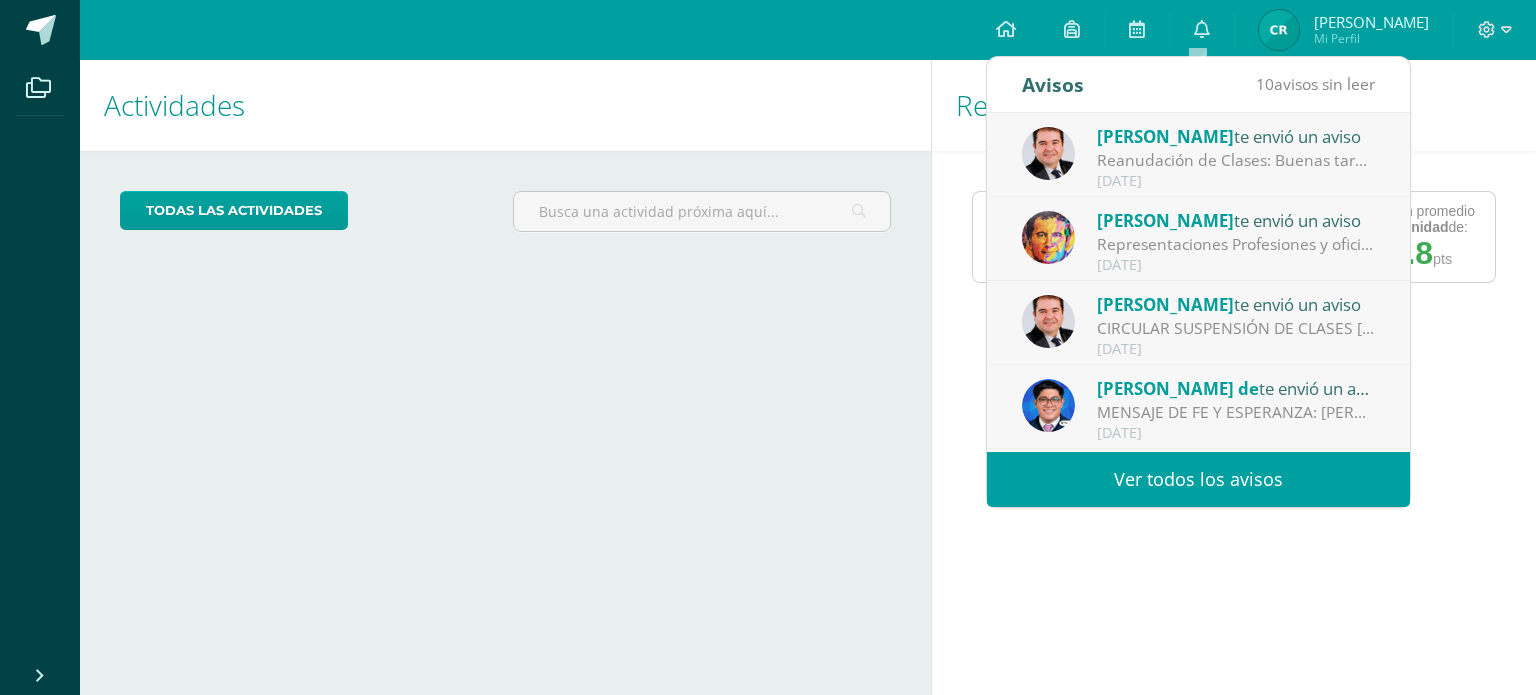 click on "Ver todos los avisos" at bounding box center (1198, 479) 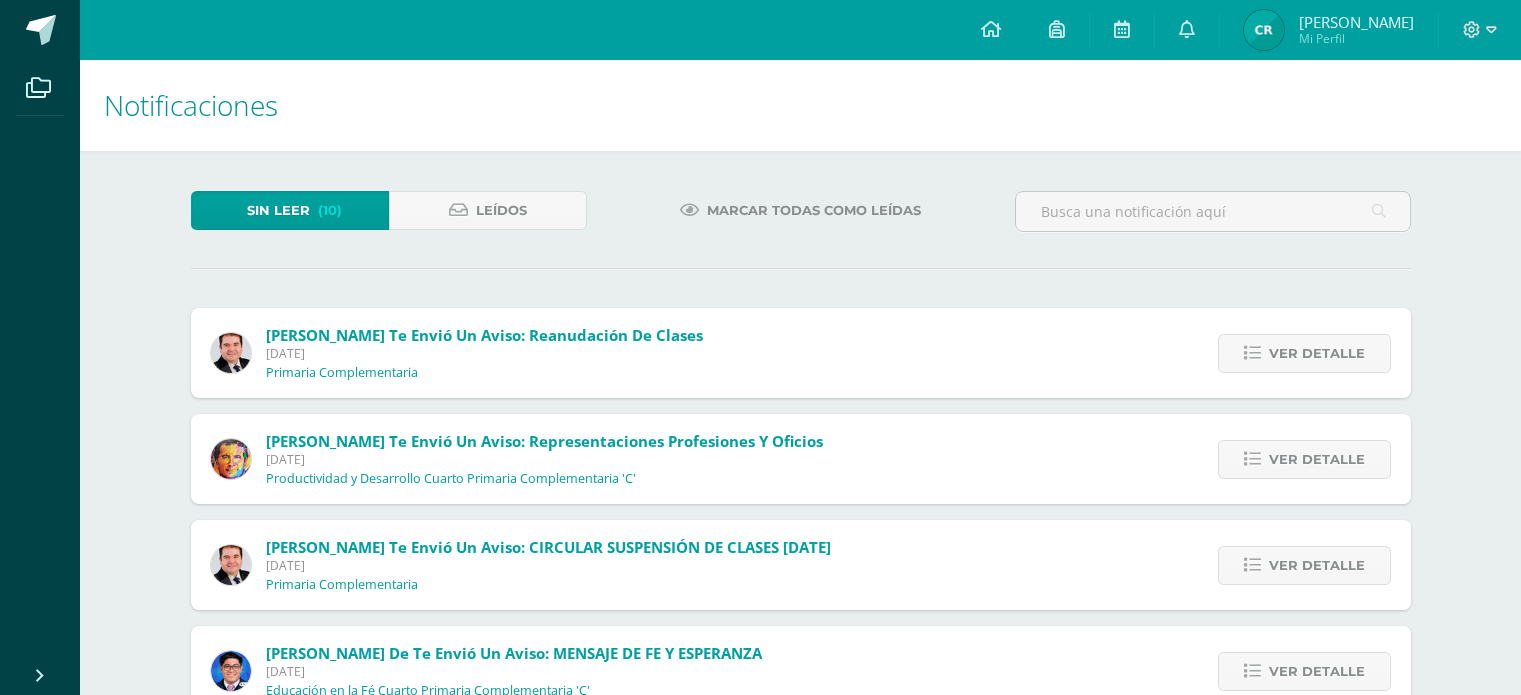 scroll, scrollTop: 0, scrollLeft: 0, axis: both 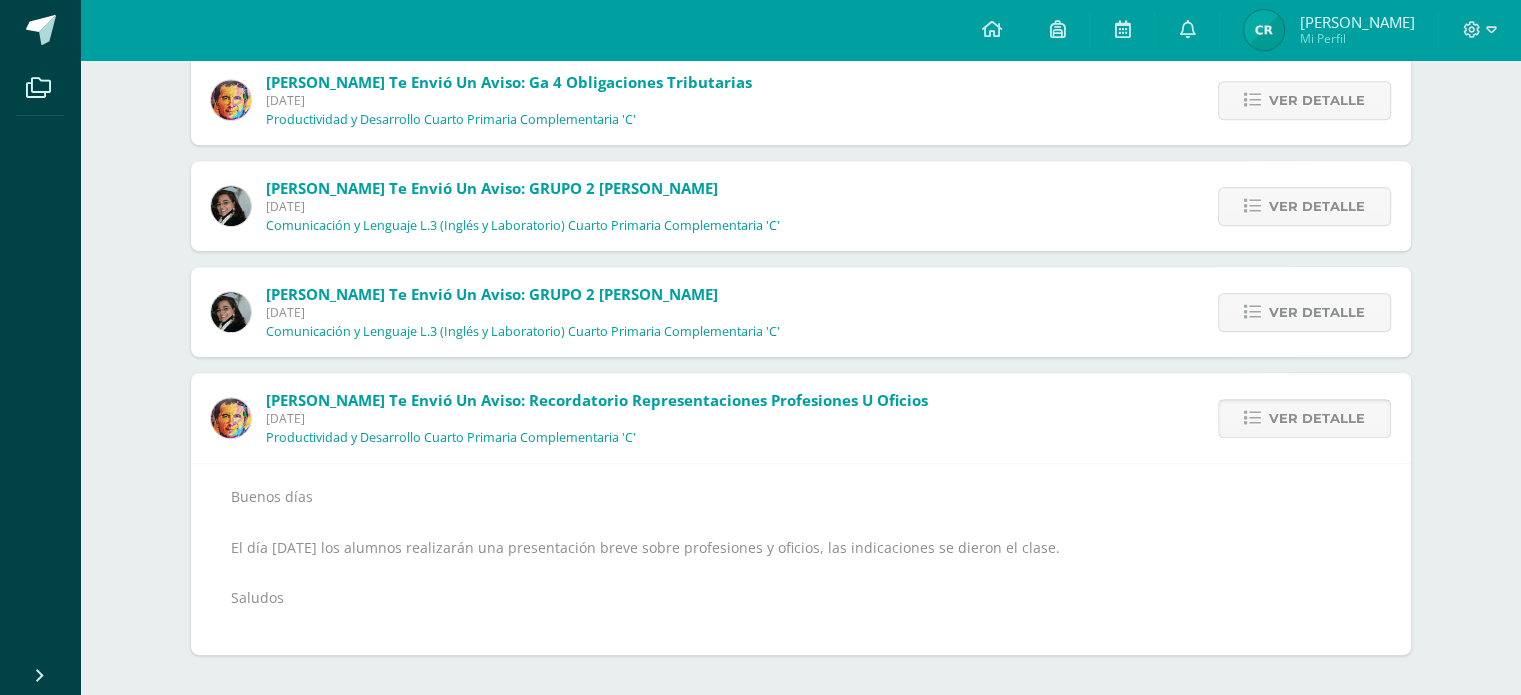 click on "Ver detalle" at bounding box center [1317, 418] 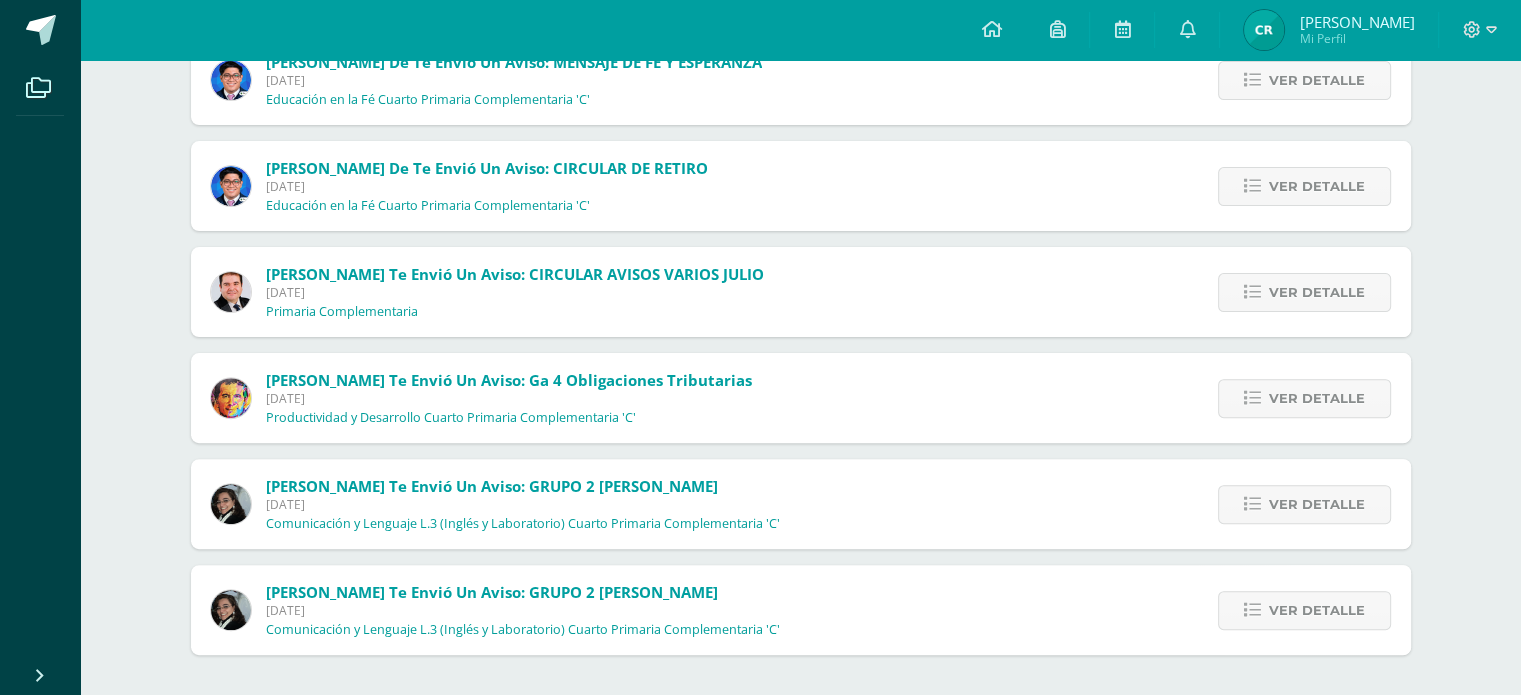 scroll, scrollTop: 591, scrollLeft: 0, axis: vertical 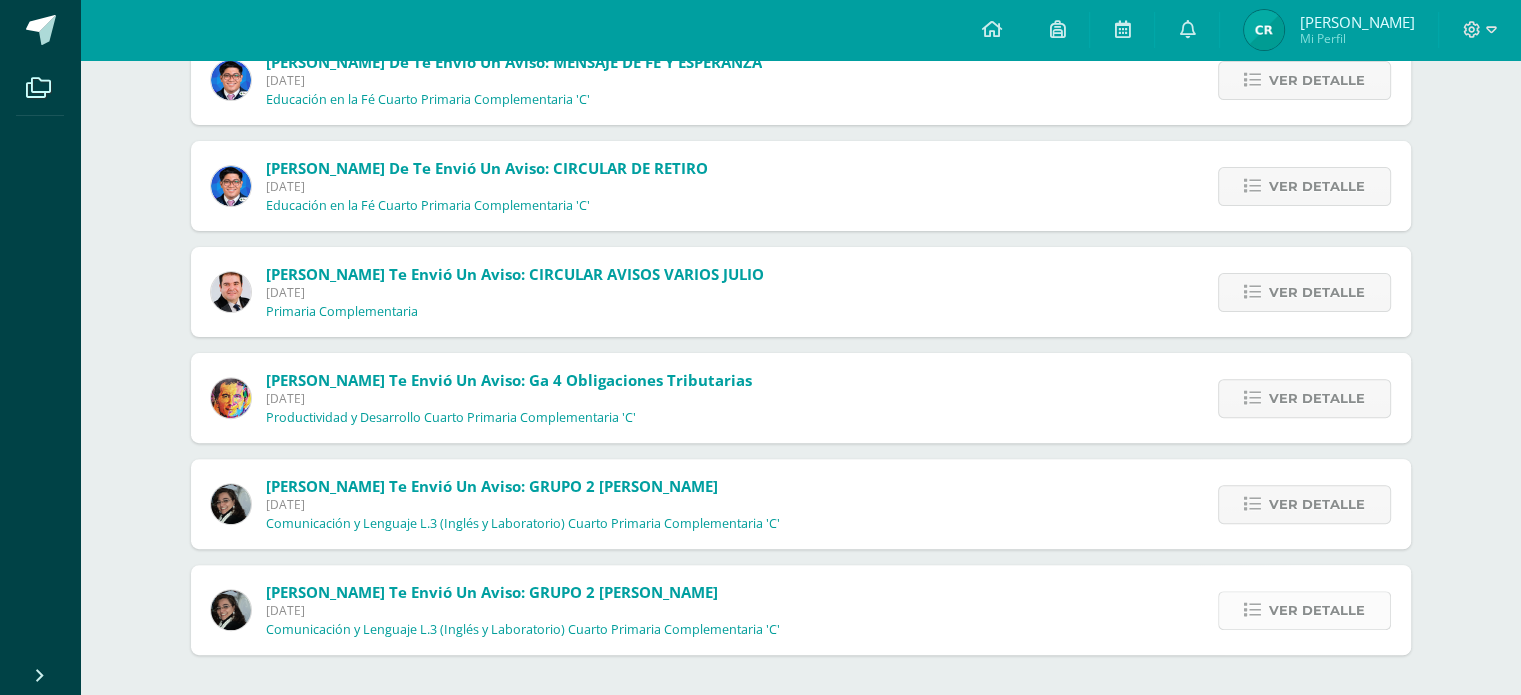 click at bounding box center (1252, 610) 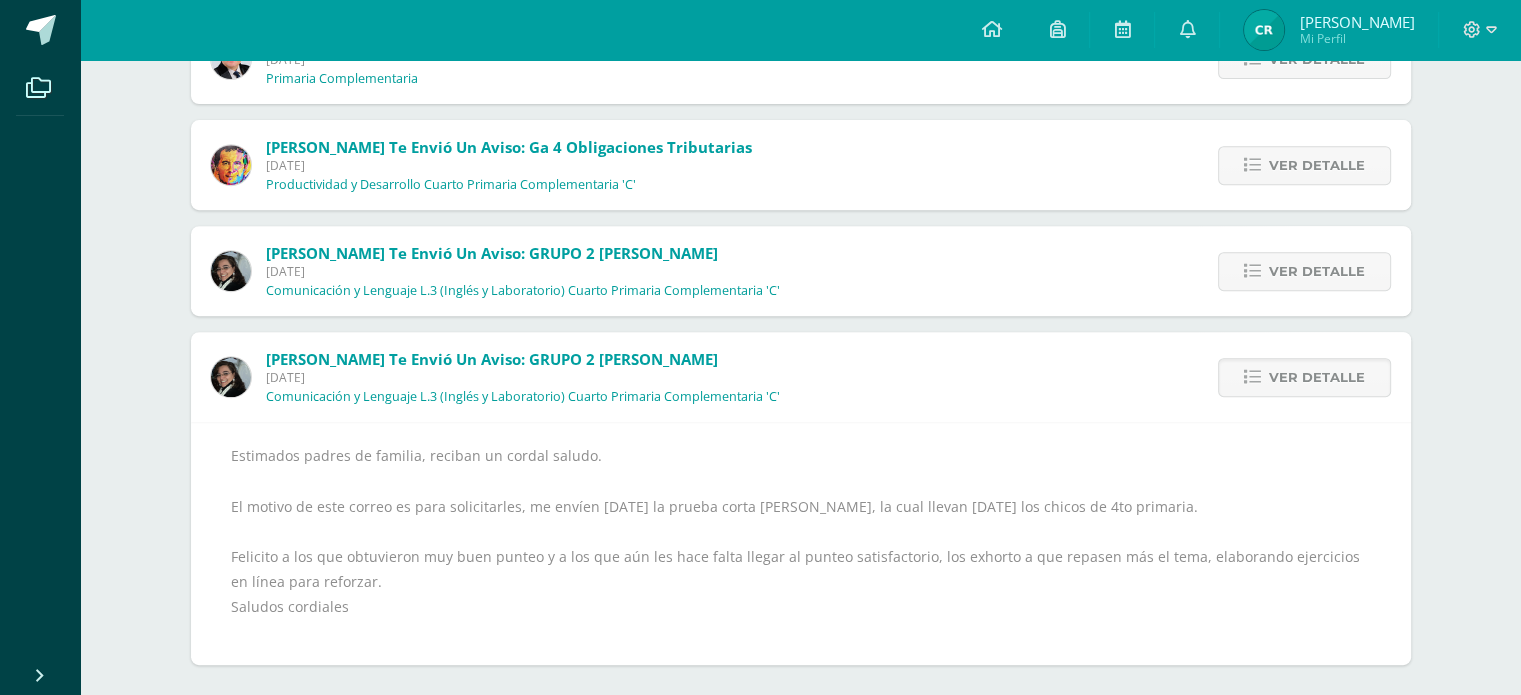 scroll, scrollTop: 833, scrollLeft: 0, axis: vertical 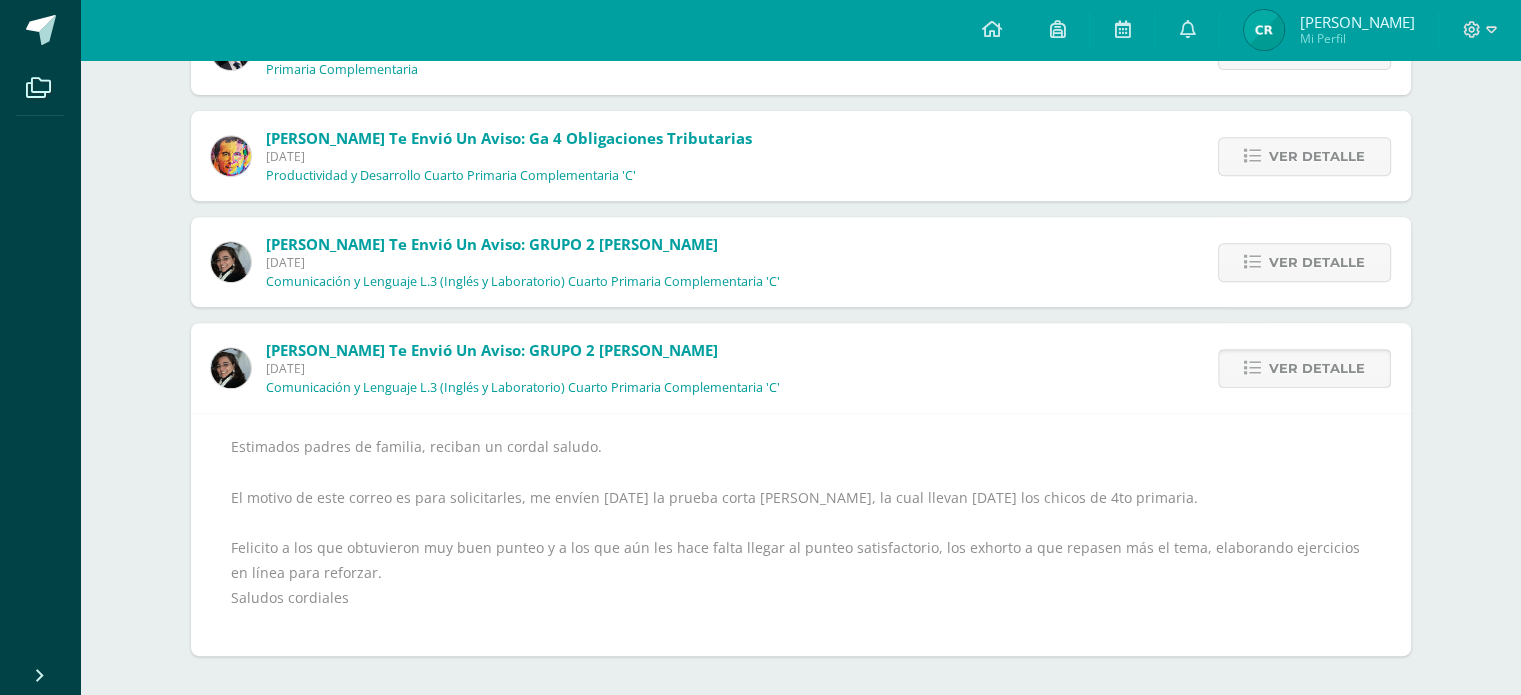 click on "Ver detalle" at bounding box center [1317, 368] 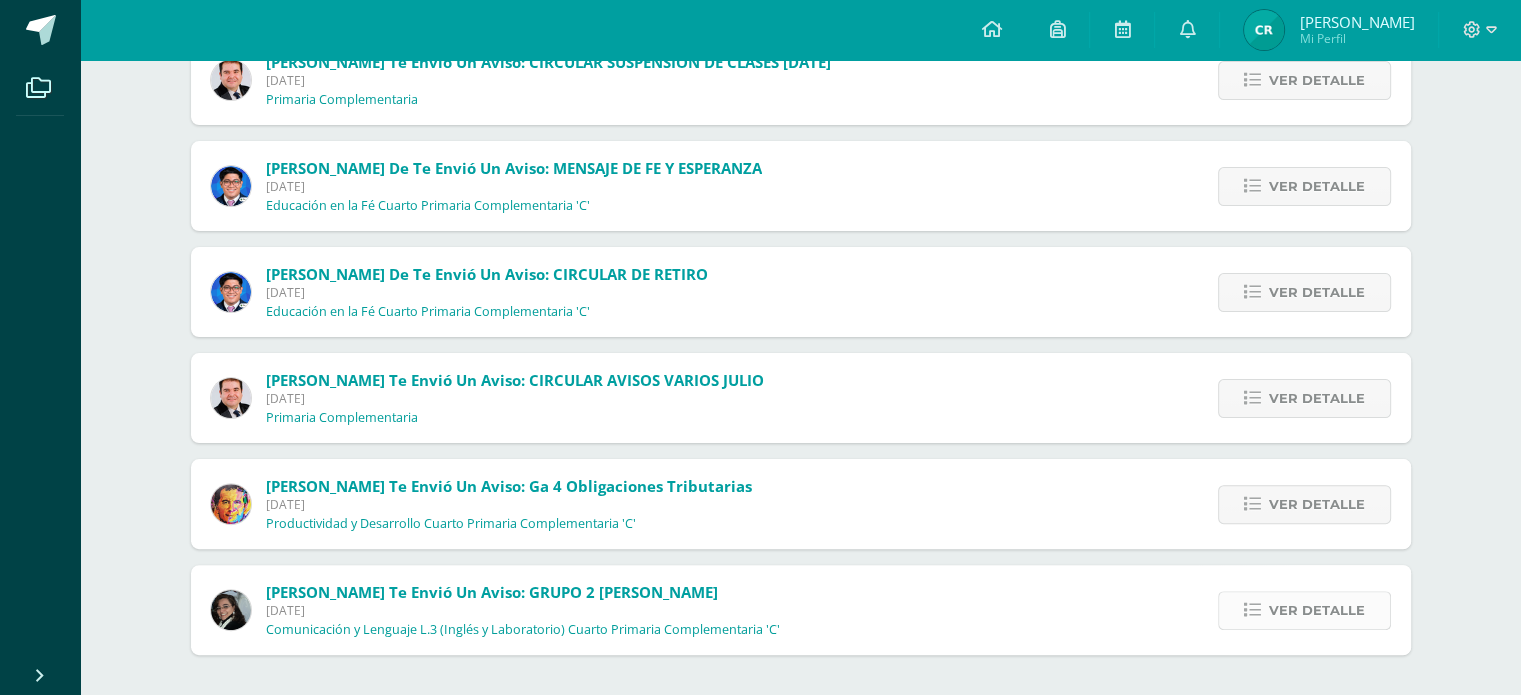 click on "Ver detalle" at bounding box center [1304, 610] 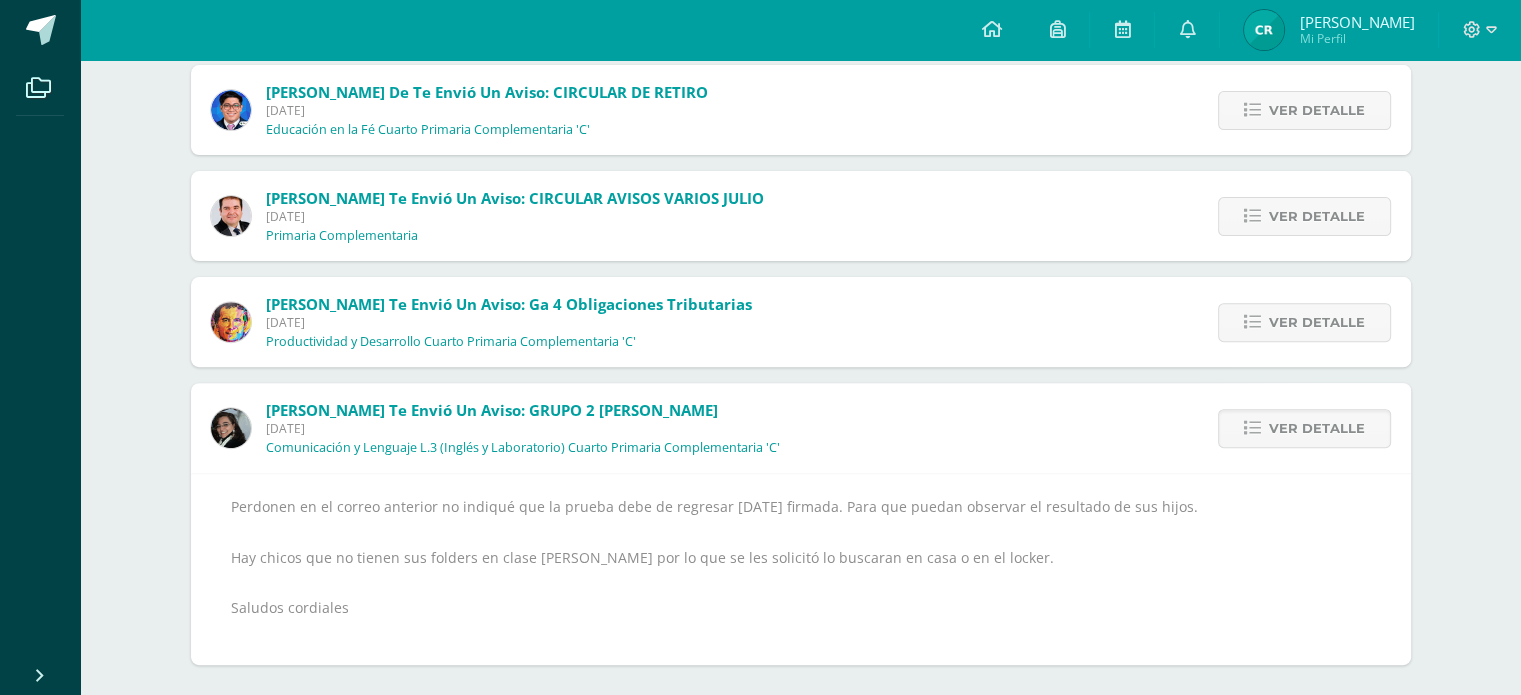 scroll, scrollTop: 677, scrollLeft: 0, axis: vertical 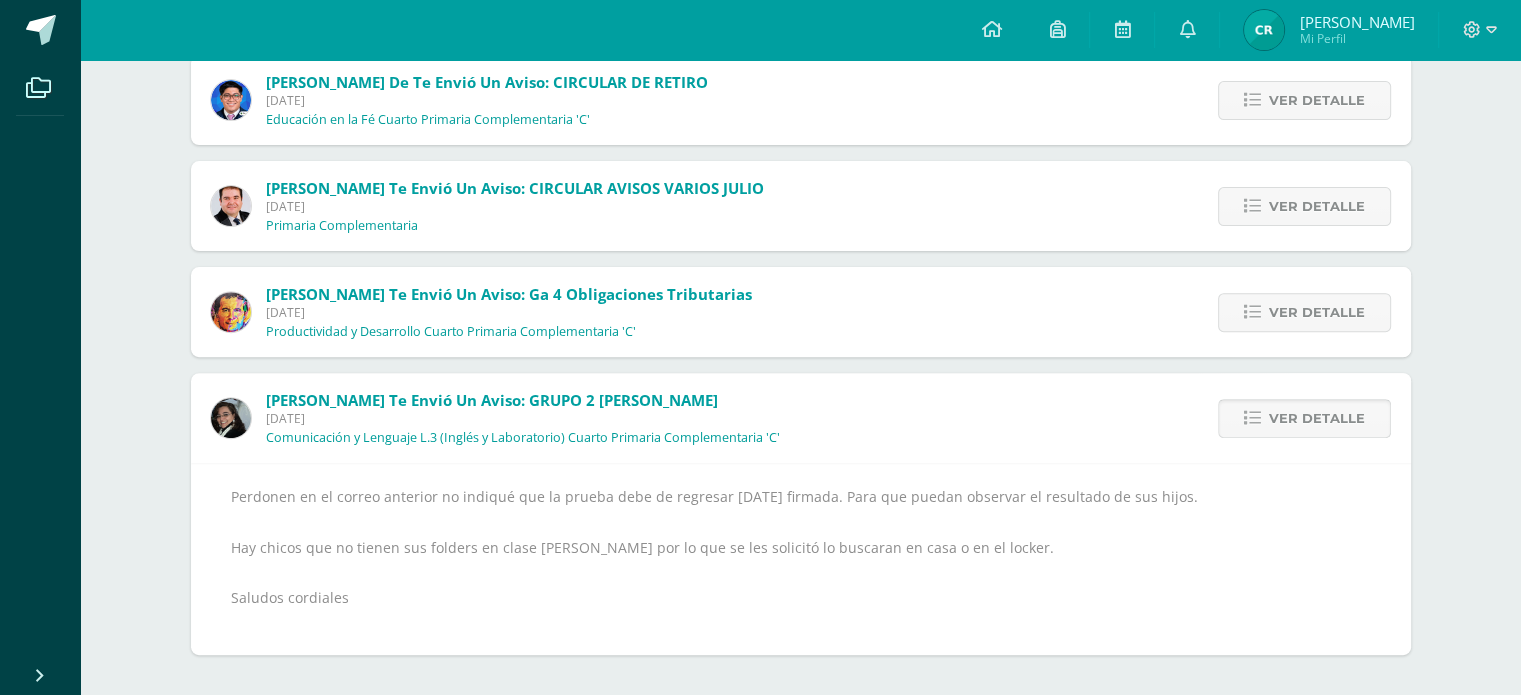 click on "Ver detalle" at bounding box center (1304, 418) 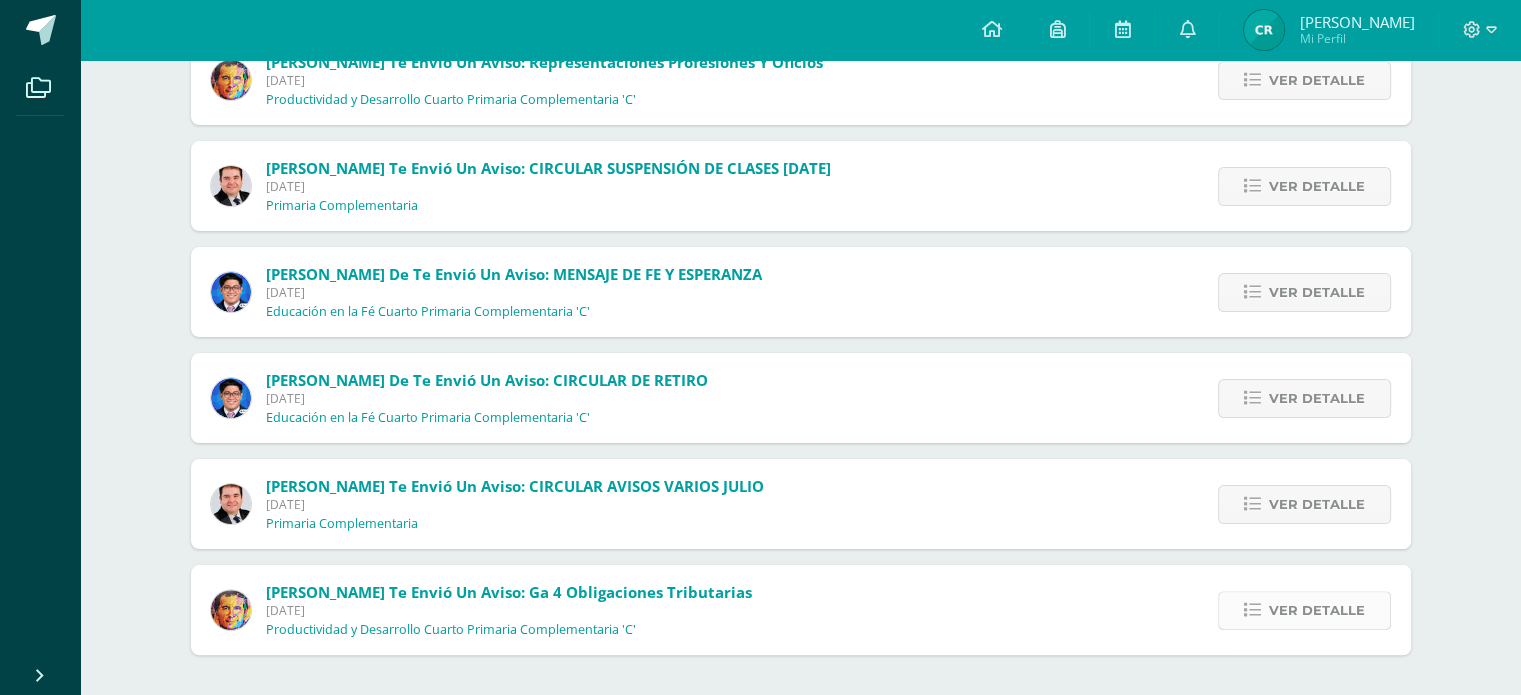 click on "Ver detalle" at bounding box center (1317, 610) 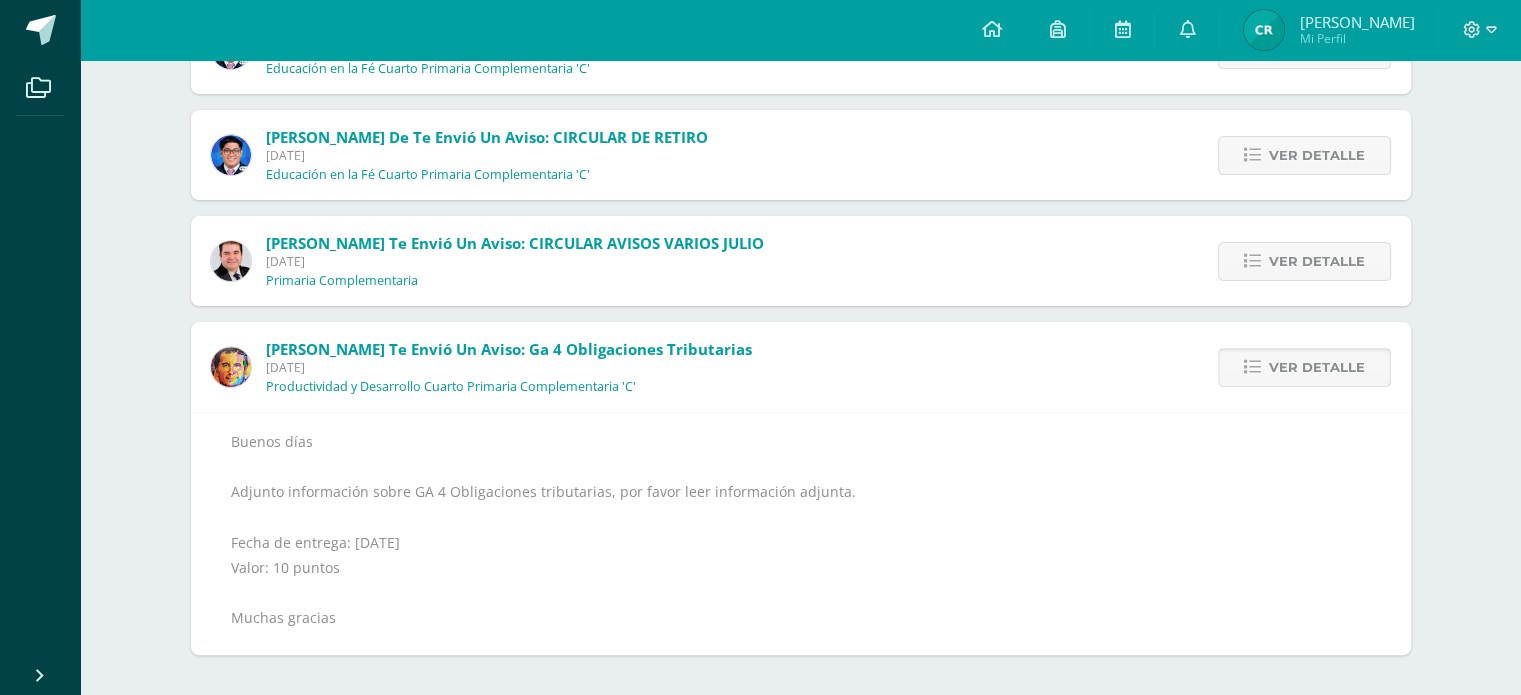 scroll, scrollTop: 685, scrollLeft: 0, axis: vertical 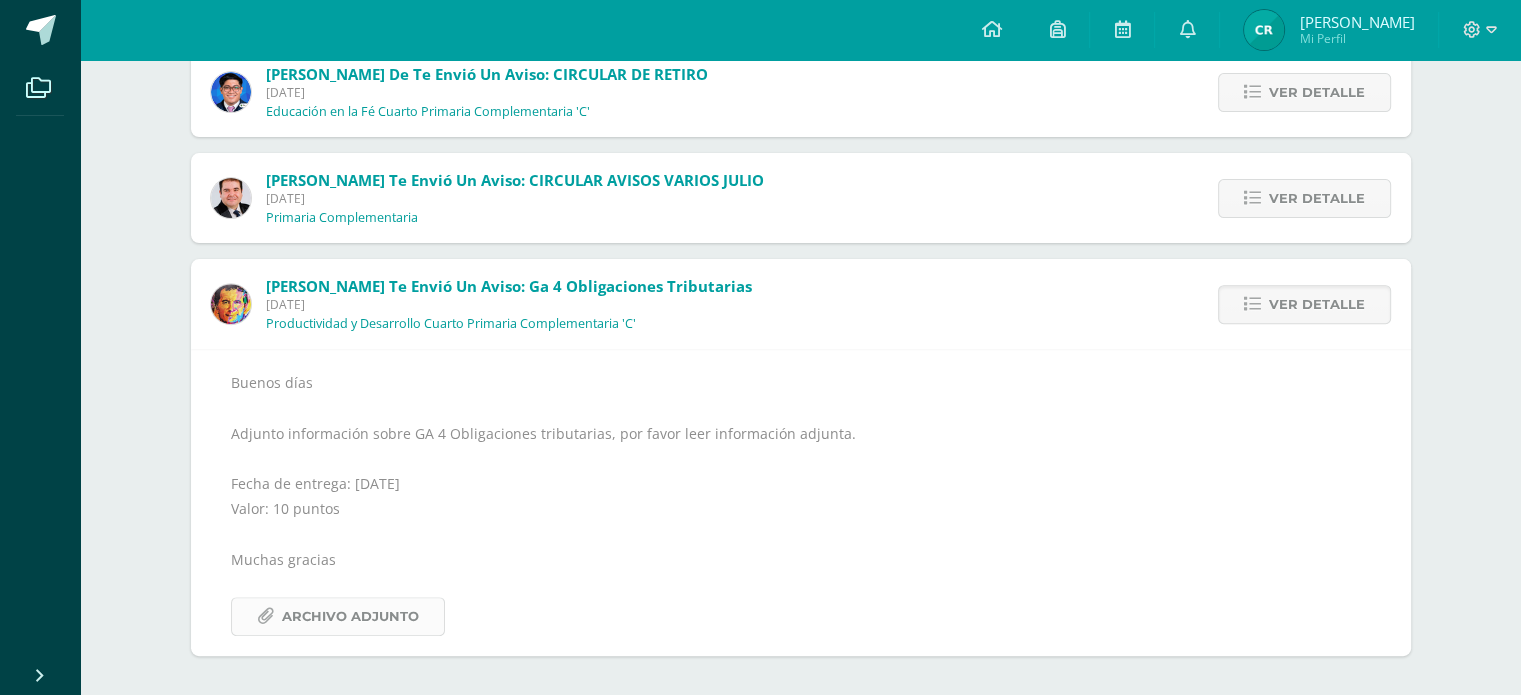 click on "Archivo Adjunto" at bounding box center (350, 616) 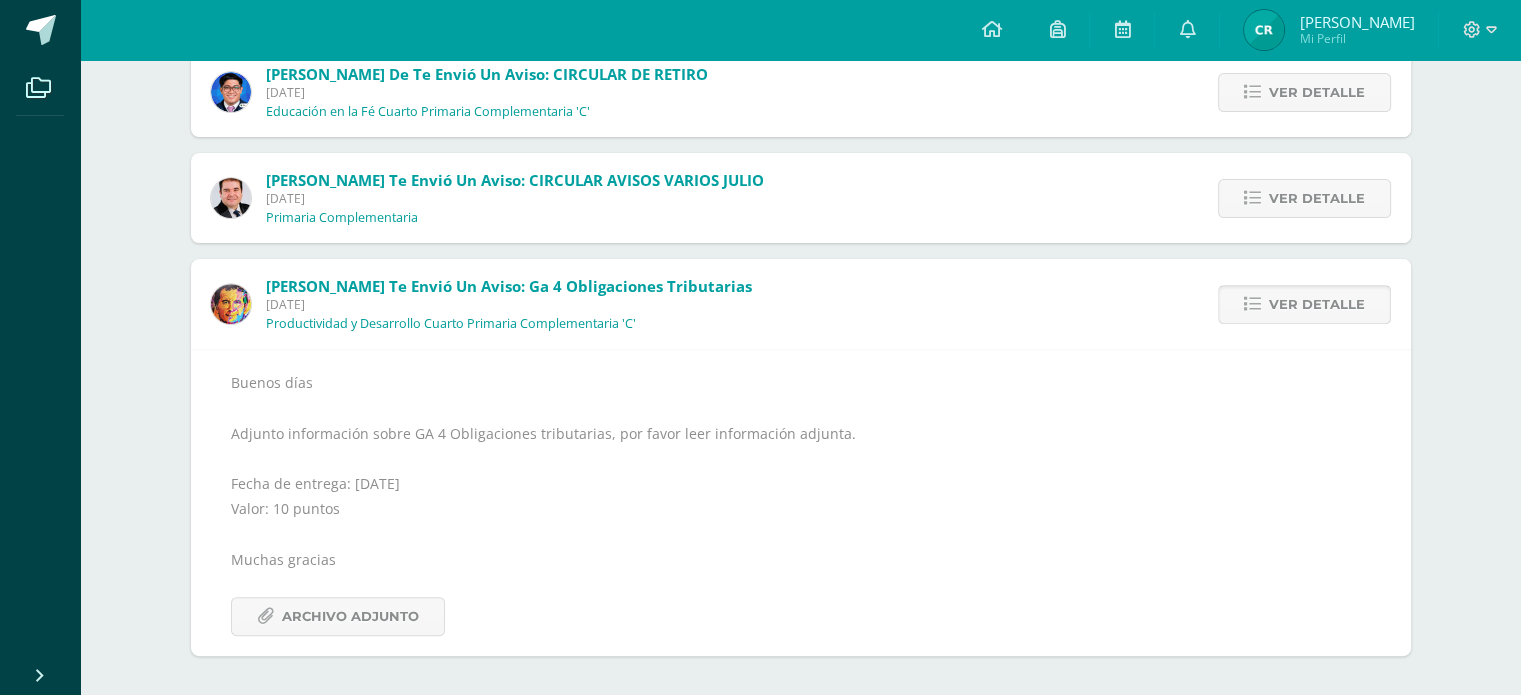 click on "Ver detalle" at bounding box center [1304, 304] 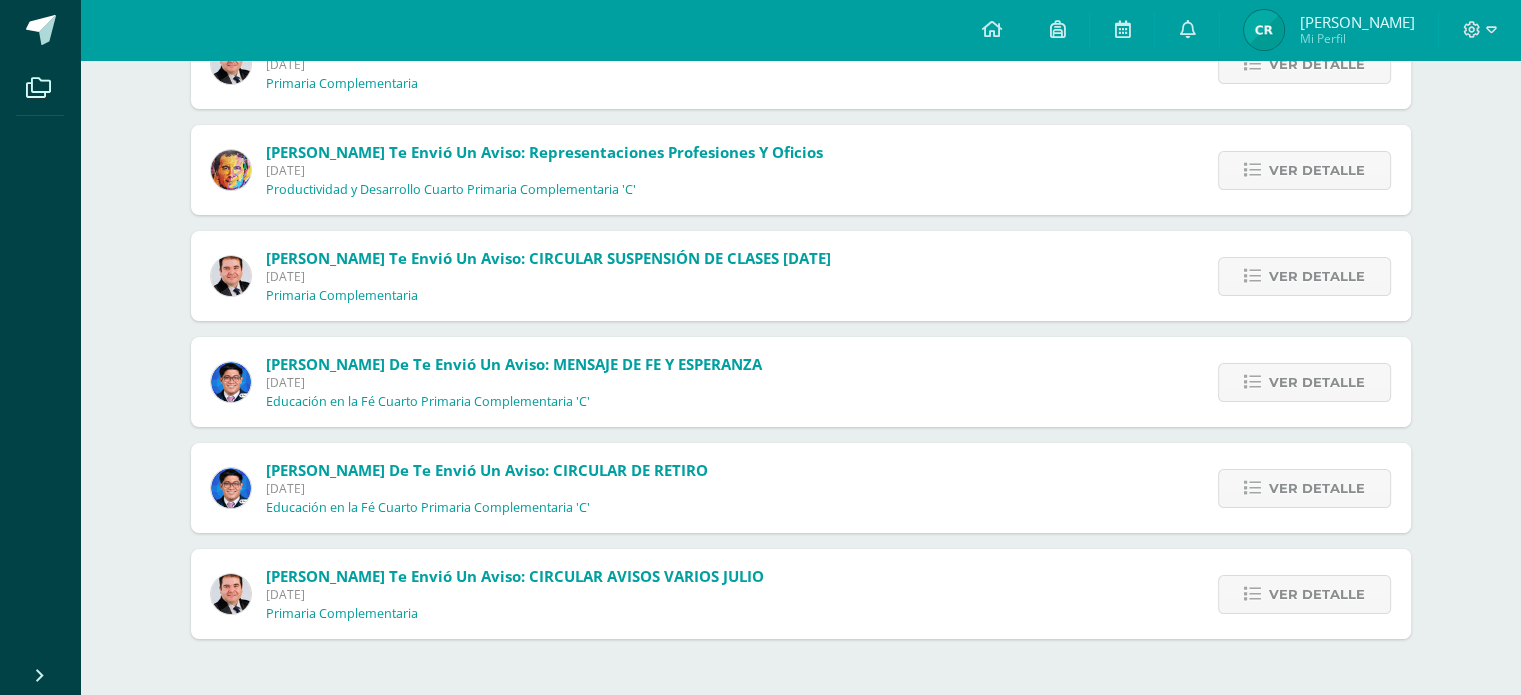 scroll, scrollTop: 273, scrollLeft: 0, axis: vertical 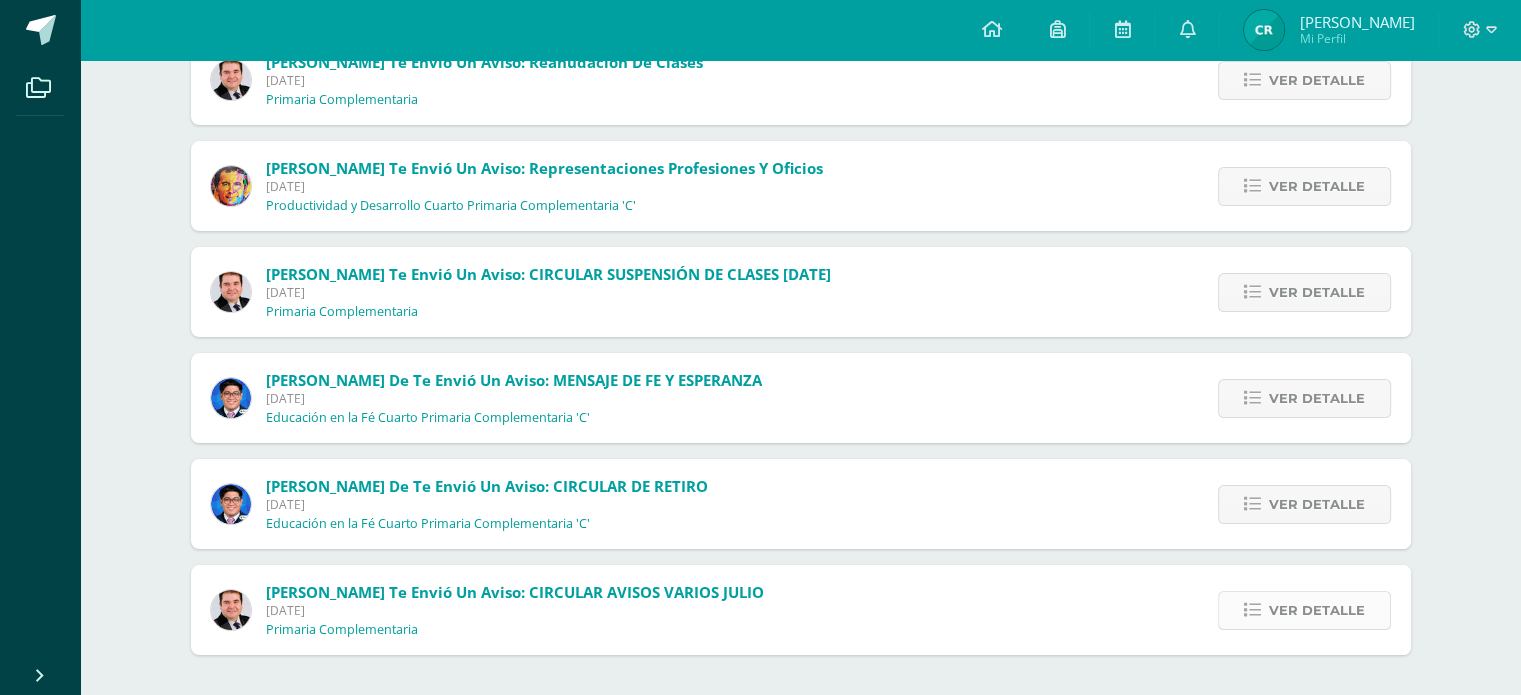 click at bounding box center [1252, 610] 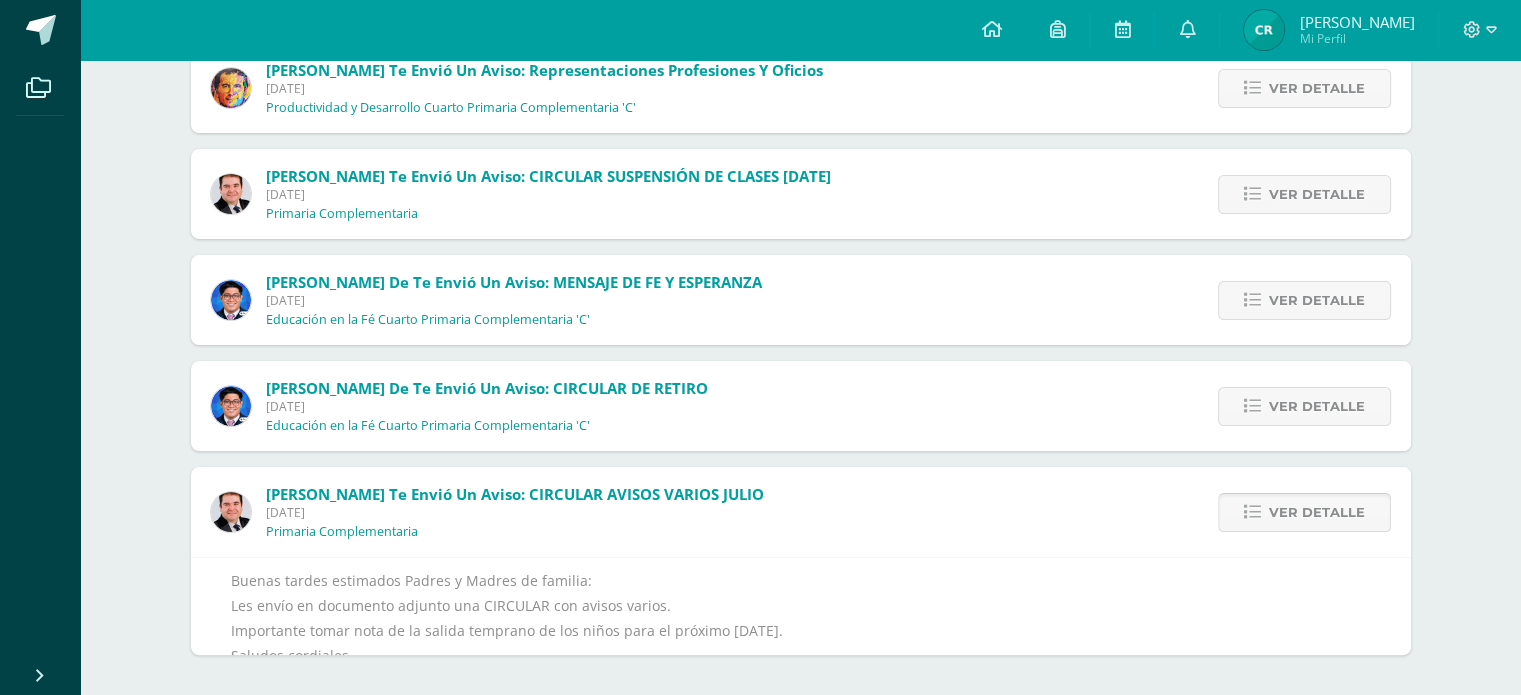 scroll, scrollTop: 479, scrollLeft: 0, axis: vertical 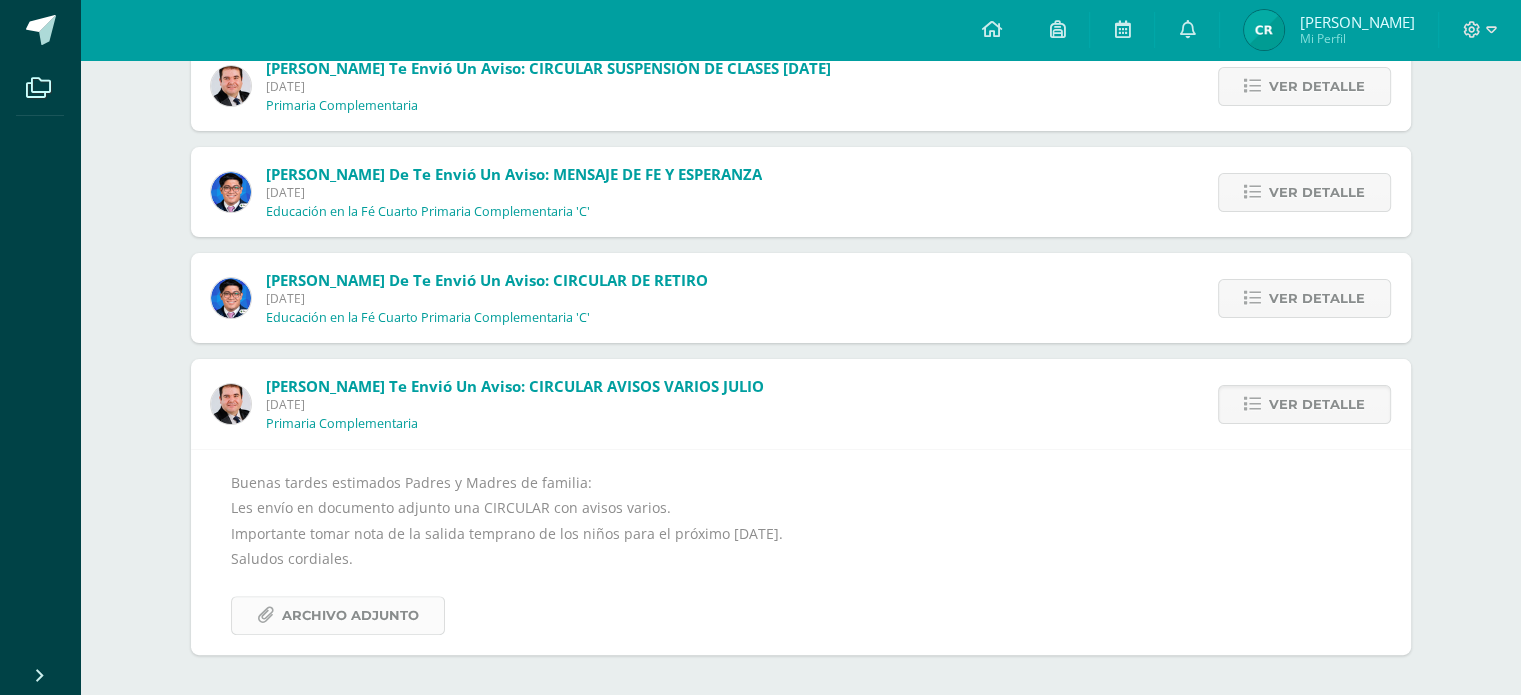 click on "Archivo Adjunto" at bounding box center (350, 615) 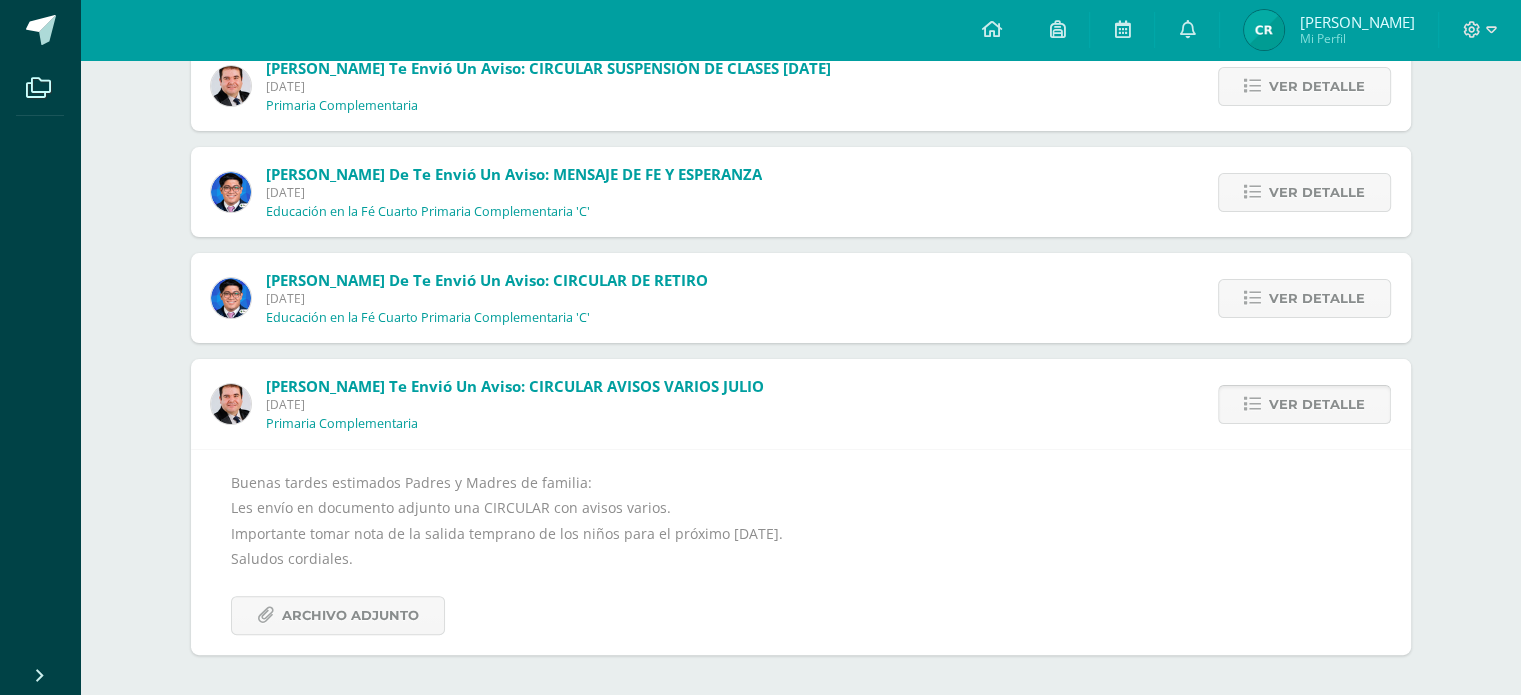 click on "Ver detalle" at bounding box center [1317, 404] 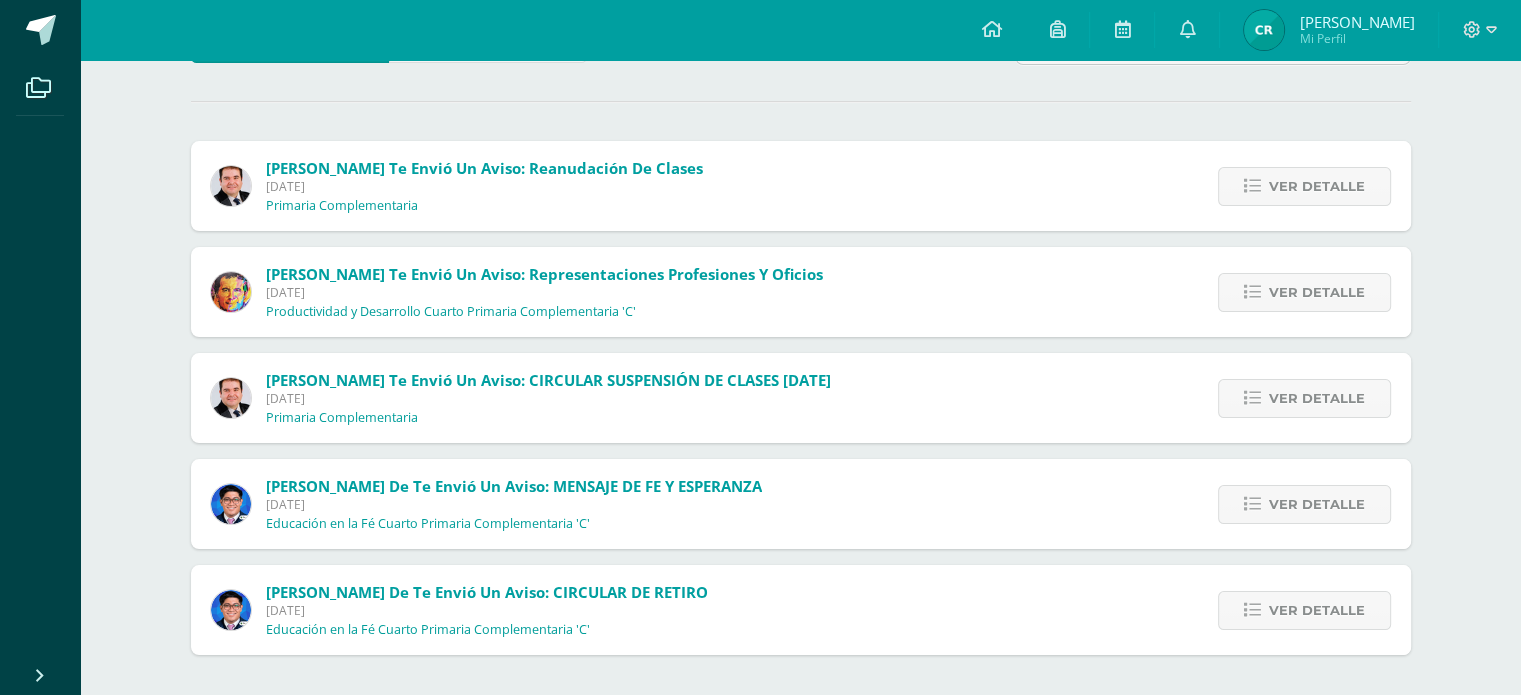 scroll, scrollTop: 167, scrollLeft: 0, axis: vertical 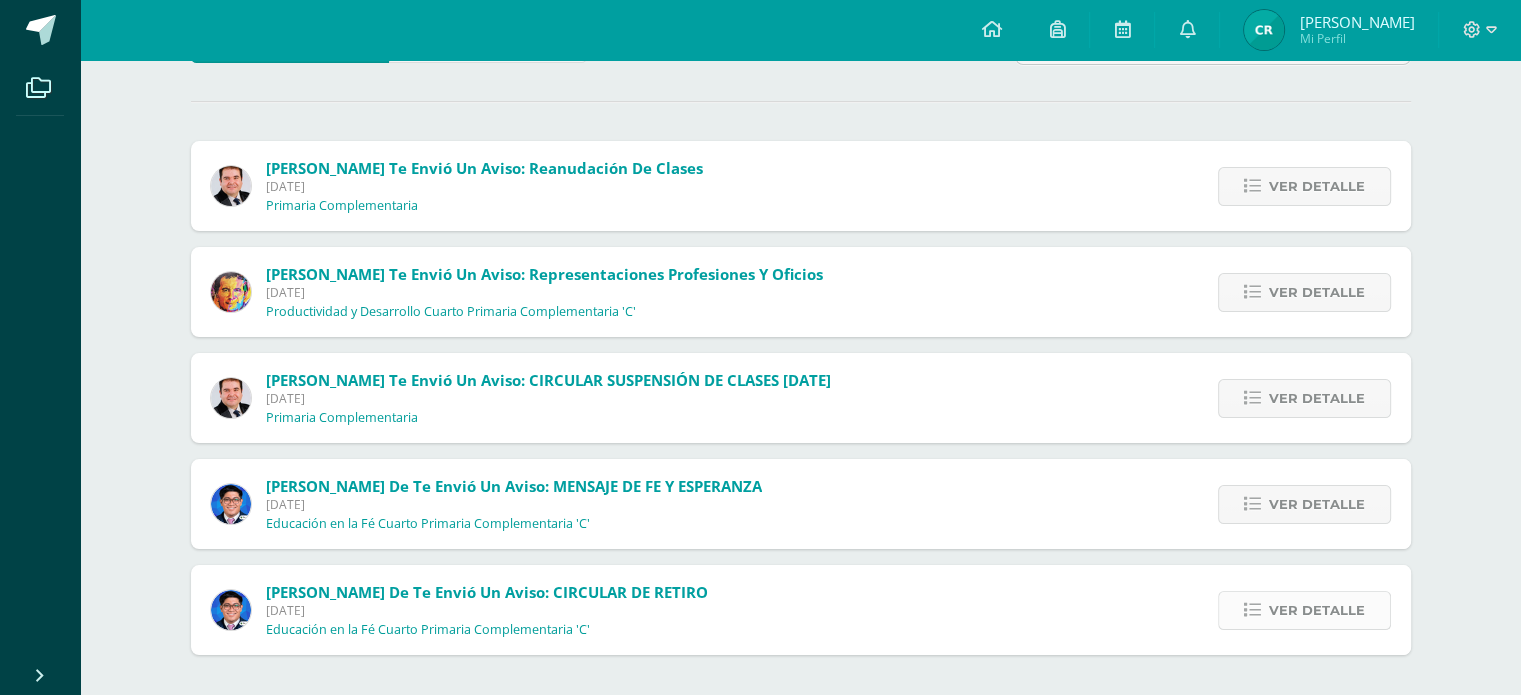 click at bounding box center (1252, 610) 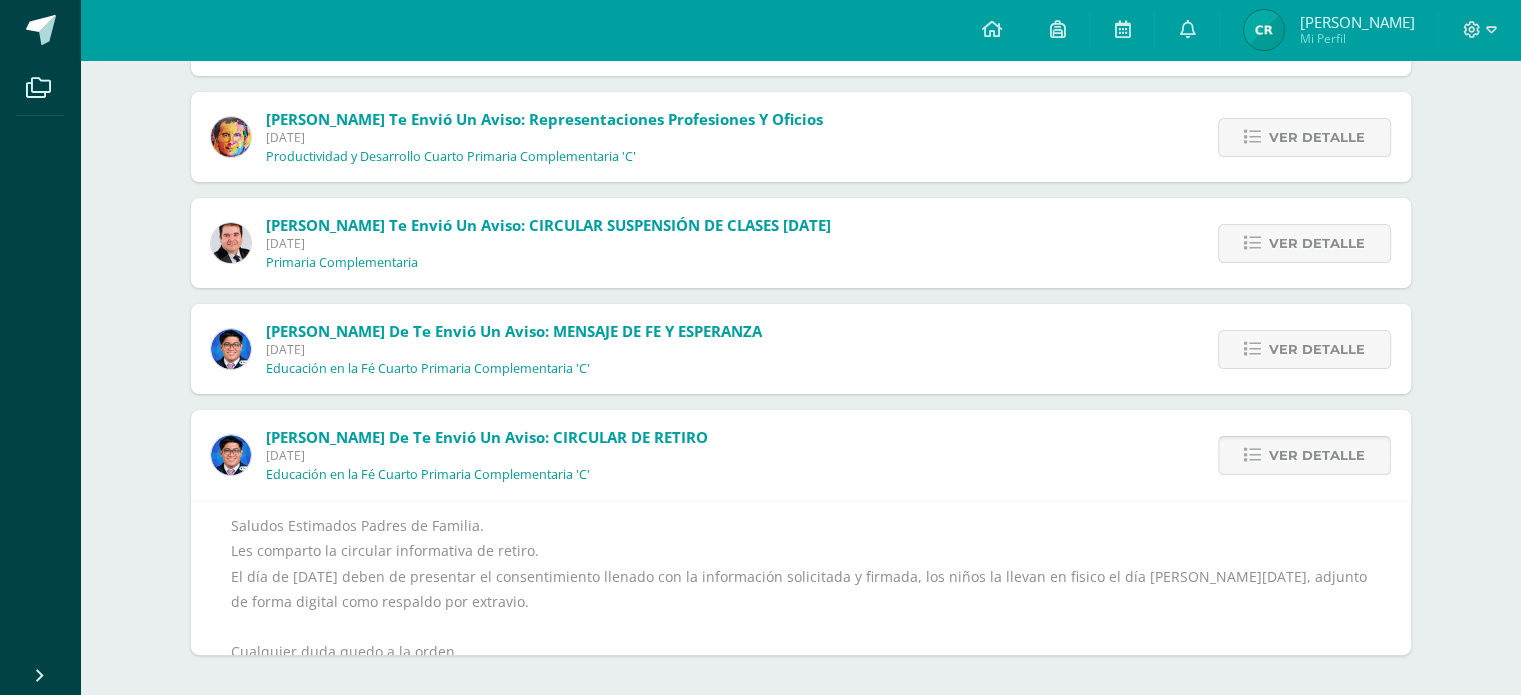 scroll, scrollTop: 423, scrollLeft: 0, axis: vertical 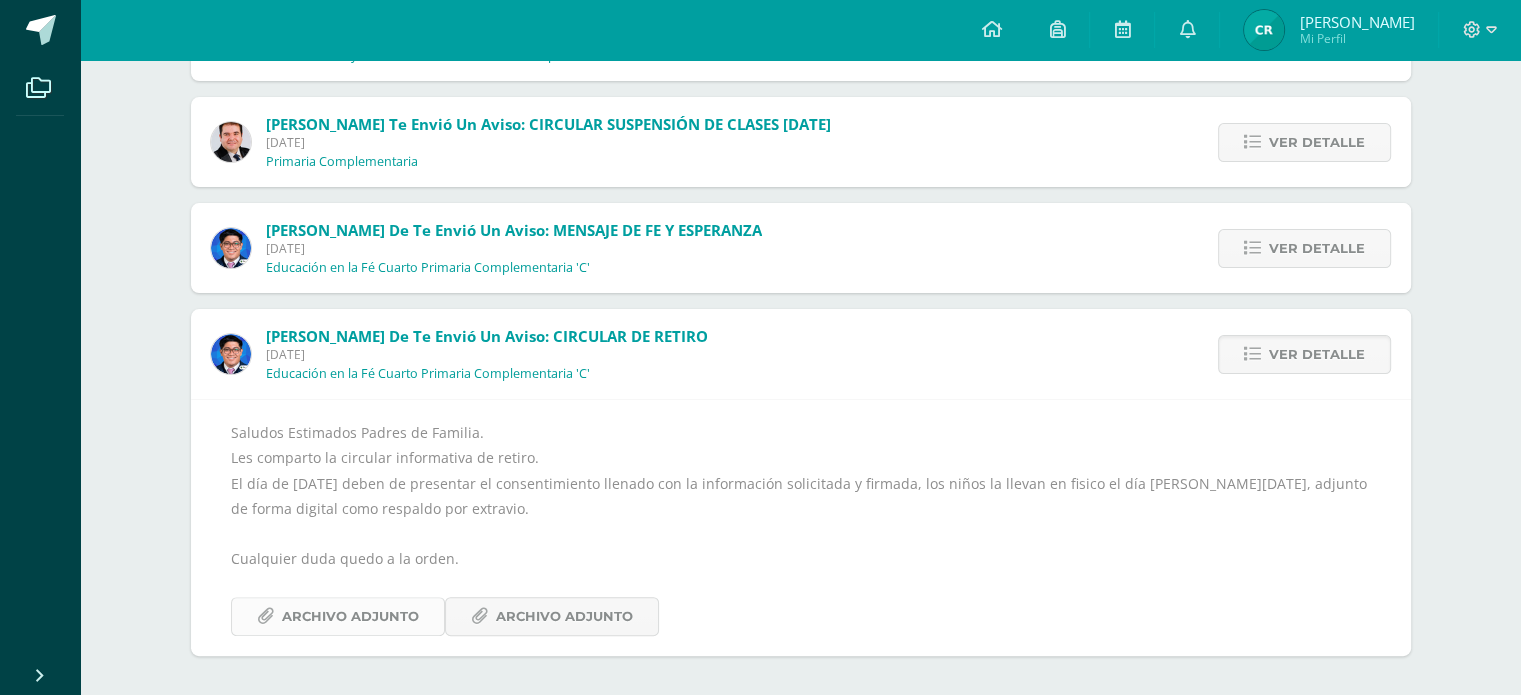 click on "Archivo Adjunto" at bounding box center [350, 616] 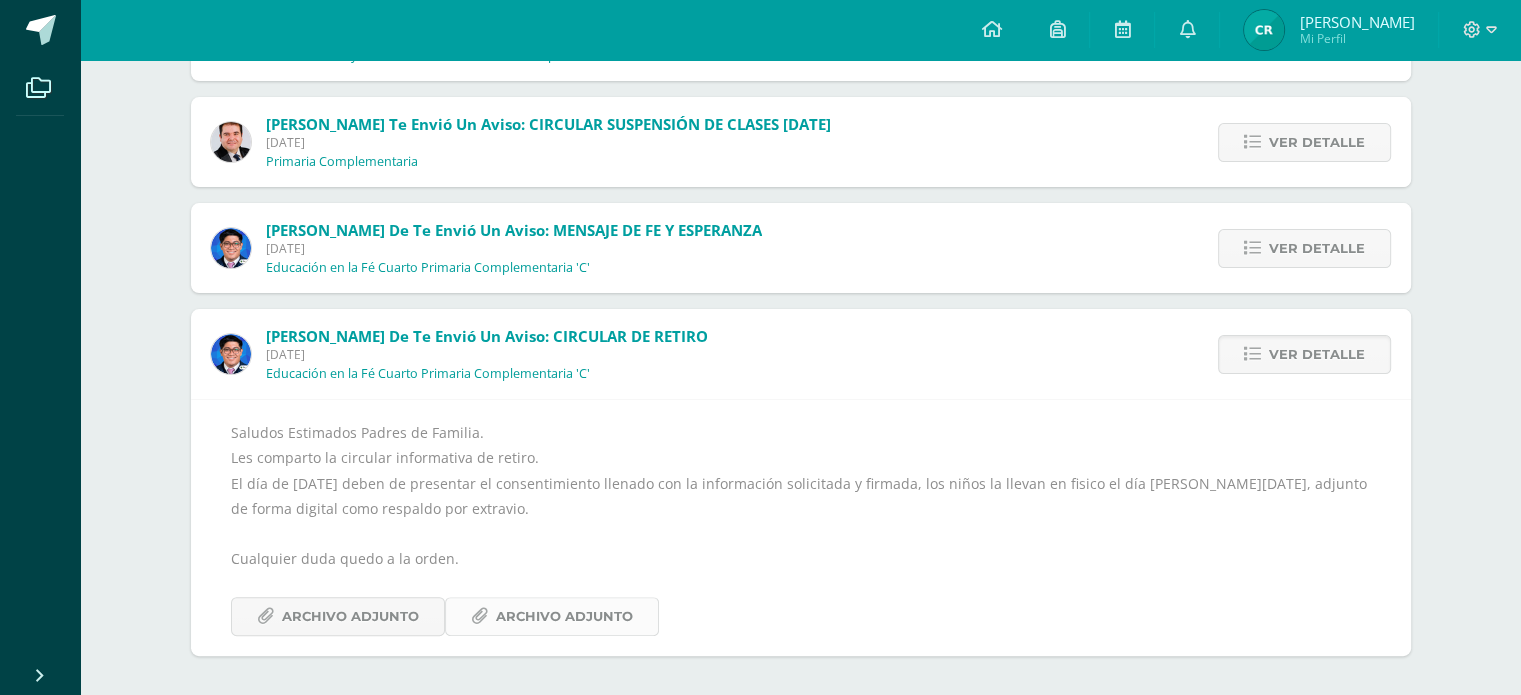 click on "Archivo Adjunto" at bounding box center (564, 616) 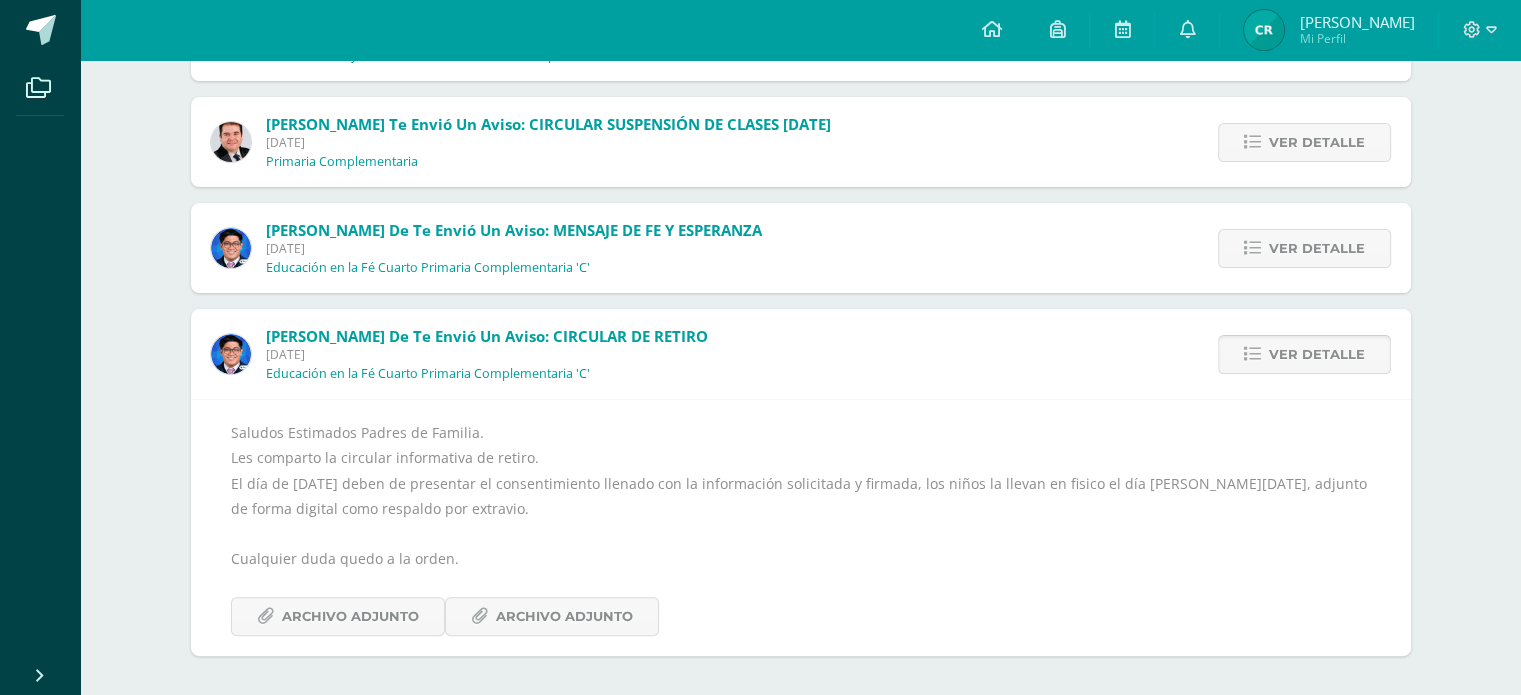 click on "Ver detalle" at bounding box center [1317, 354] 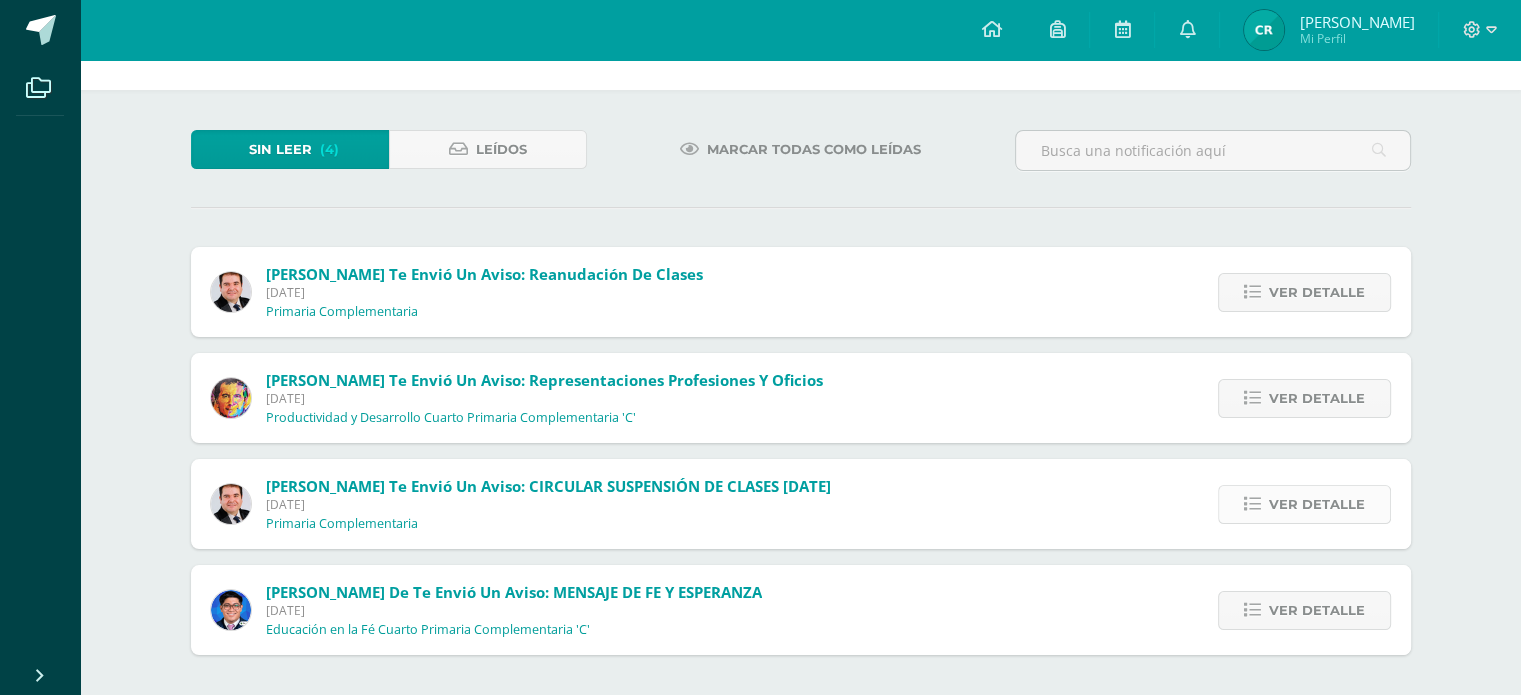 scroll, scrollTop: 61, scrollLeft: 0, axis: vertical 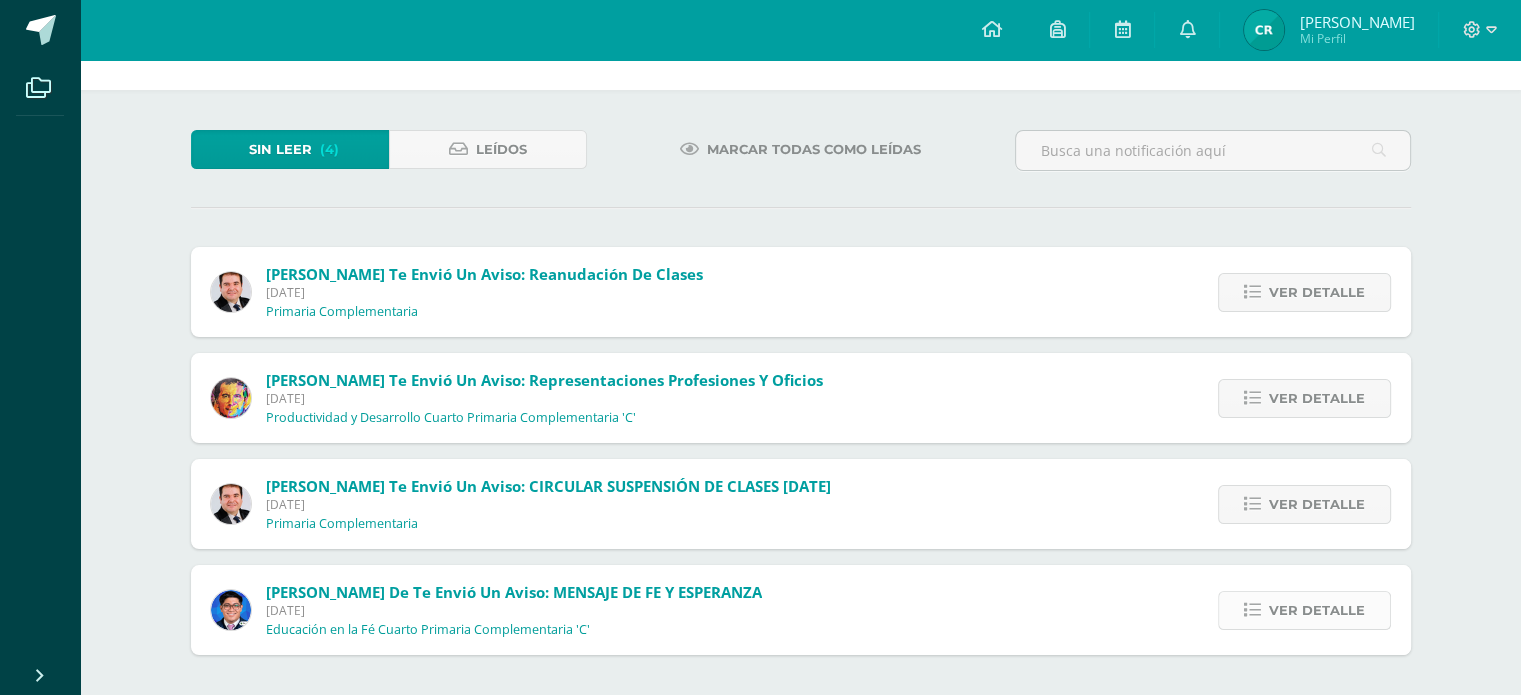 click on "Ver detalle" at bounding box center (1317, 610) 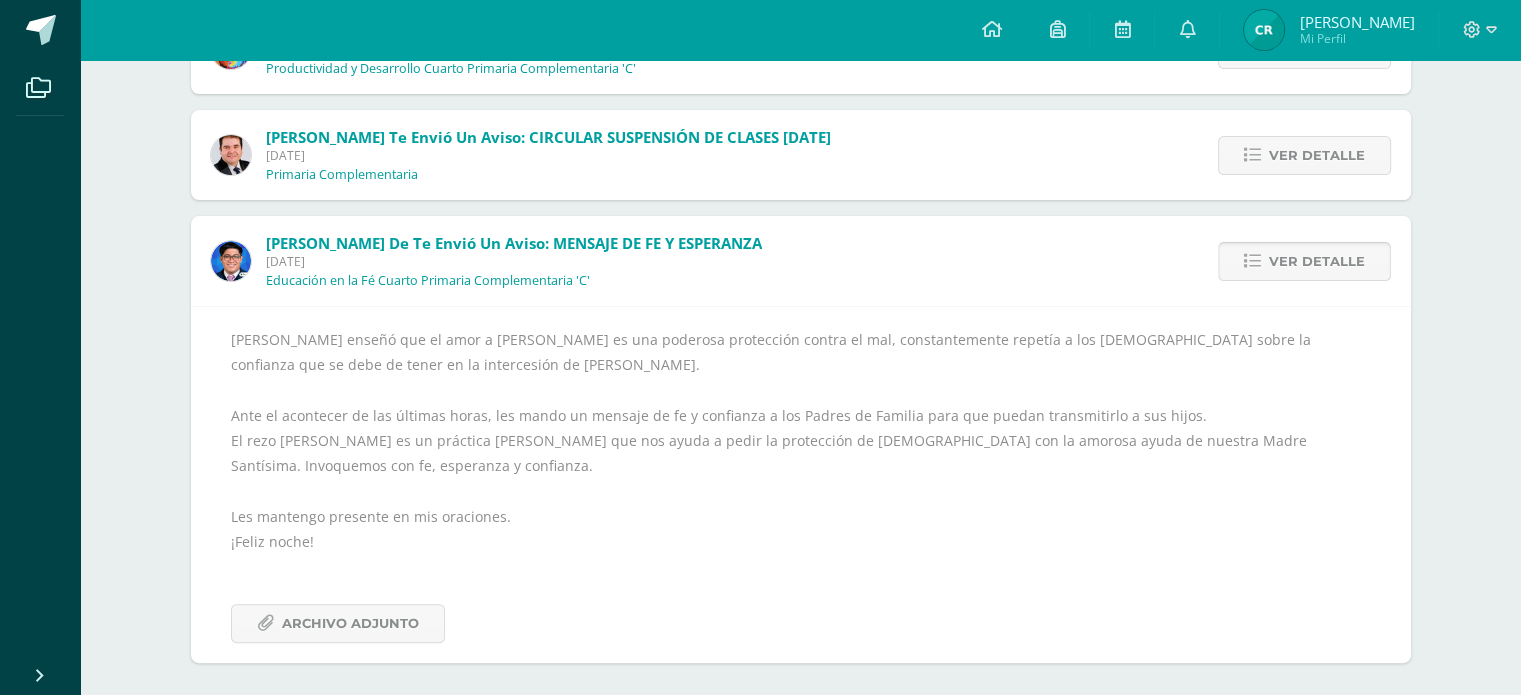 scroll, scrollTop: 418, scrollLeft: 0, axis: vertical 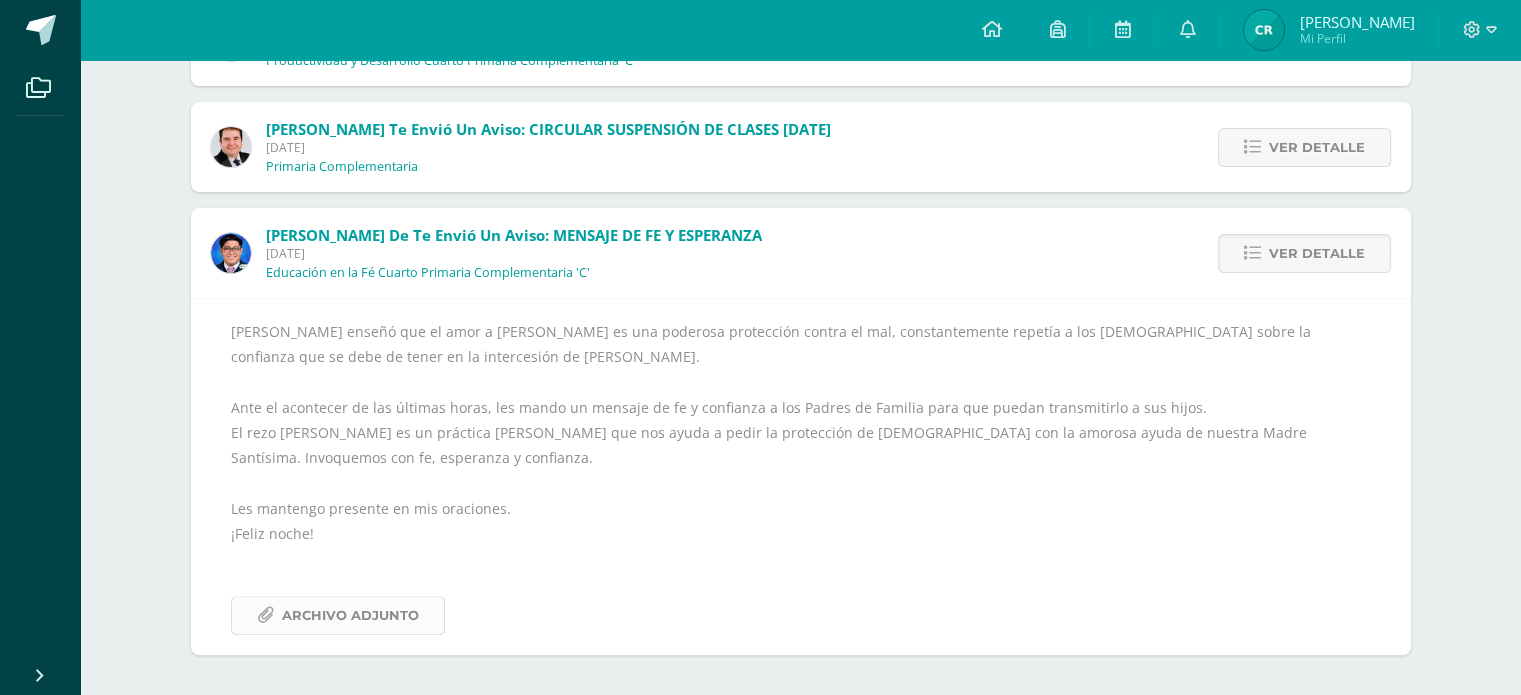 click on "Archivo Adjunto" at bounding box center (350, 615) 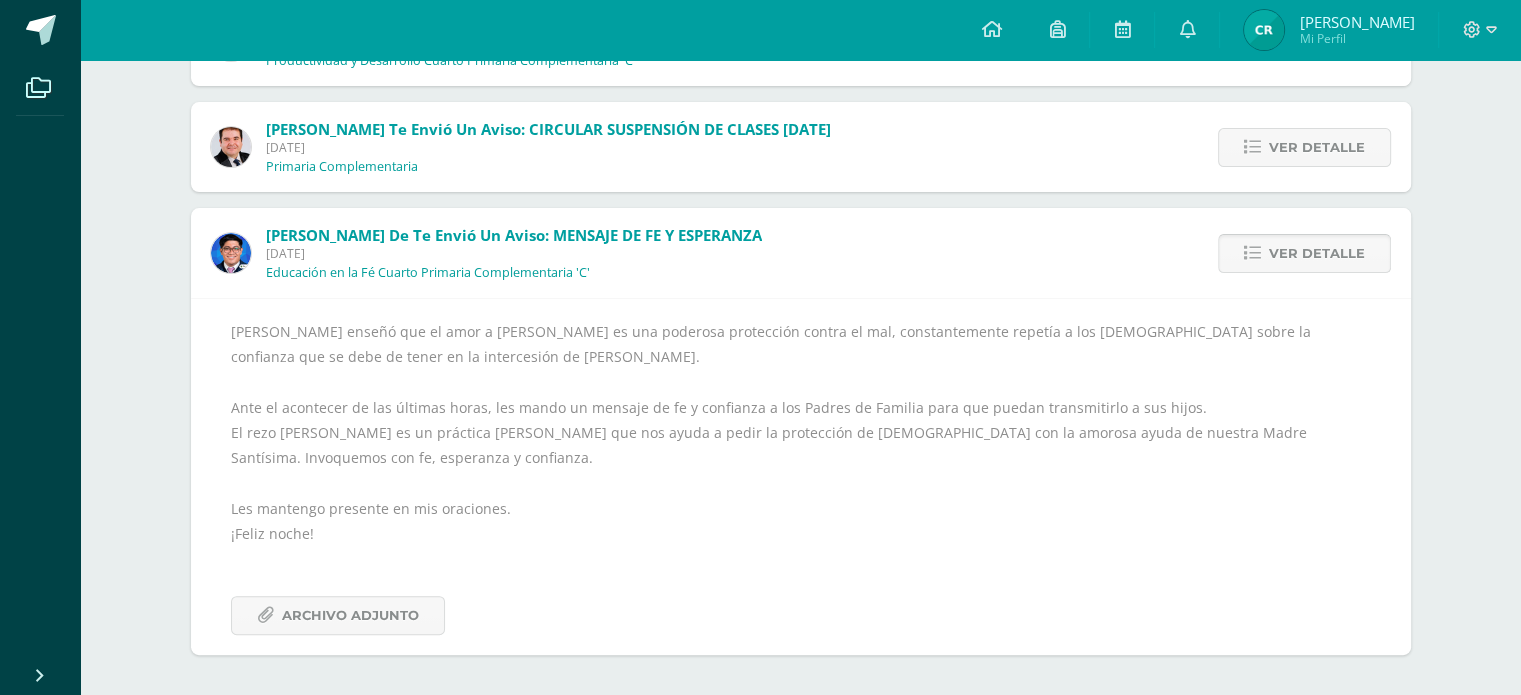 click on "Ver detalle" at bounding box center (1317, 253) 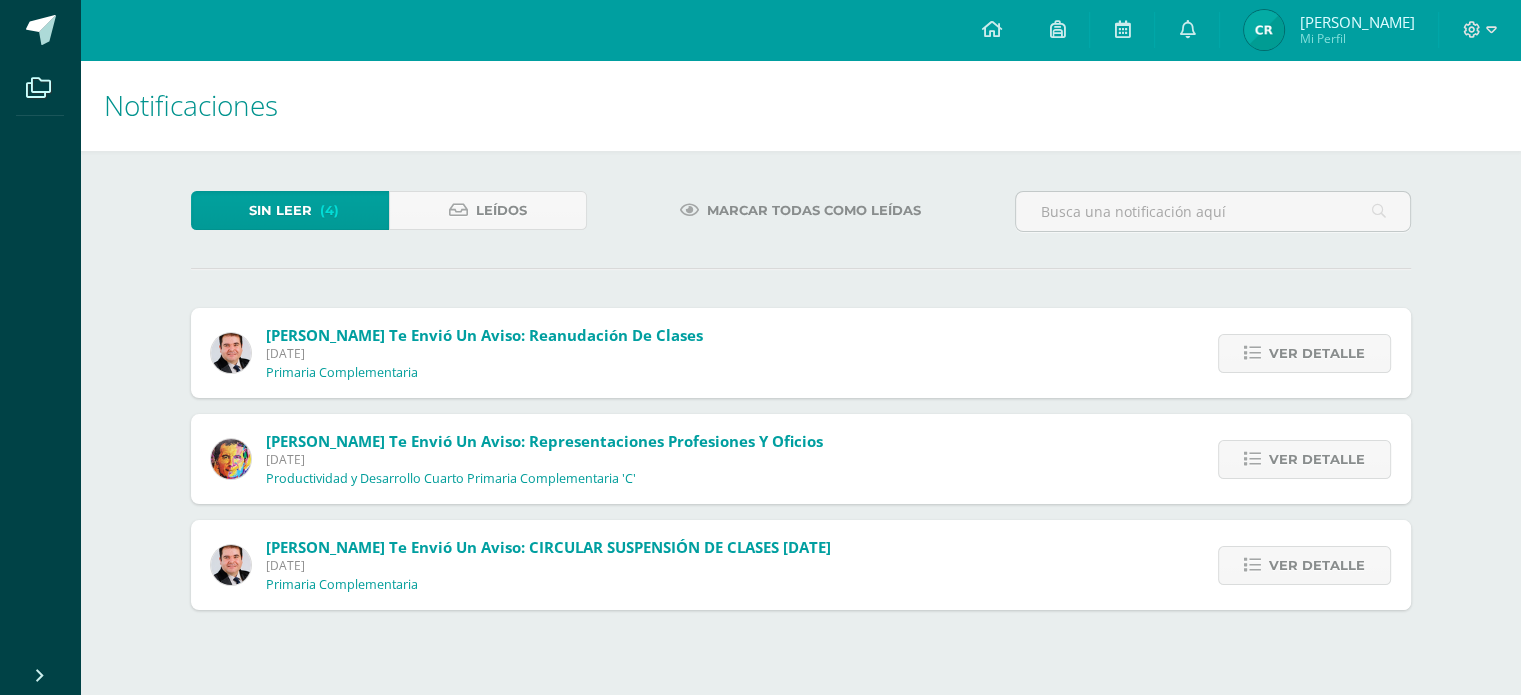 scroll, scrollTop: 0, scrollLeft: 0, axis: both 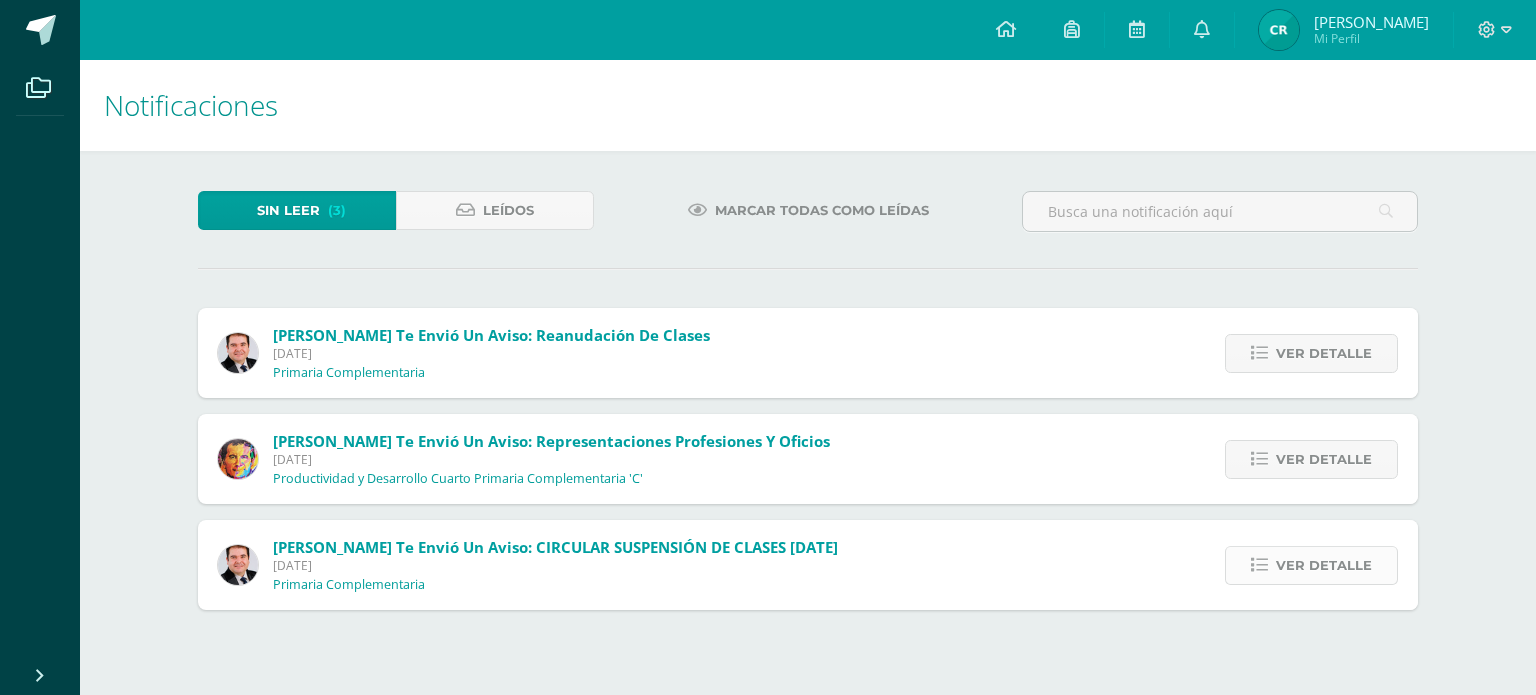 click on "Ver detalle" at bounding box center (1324, 565) 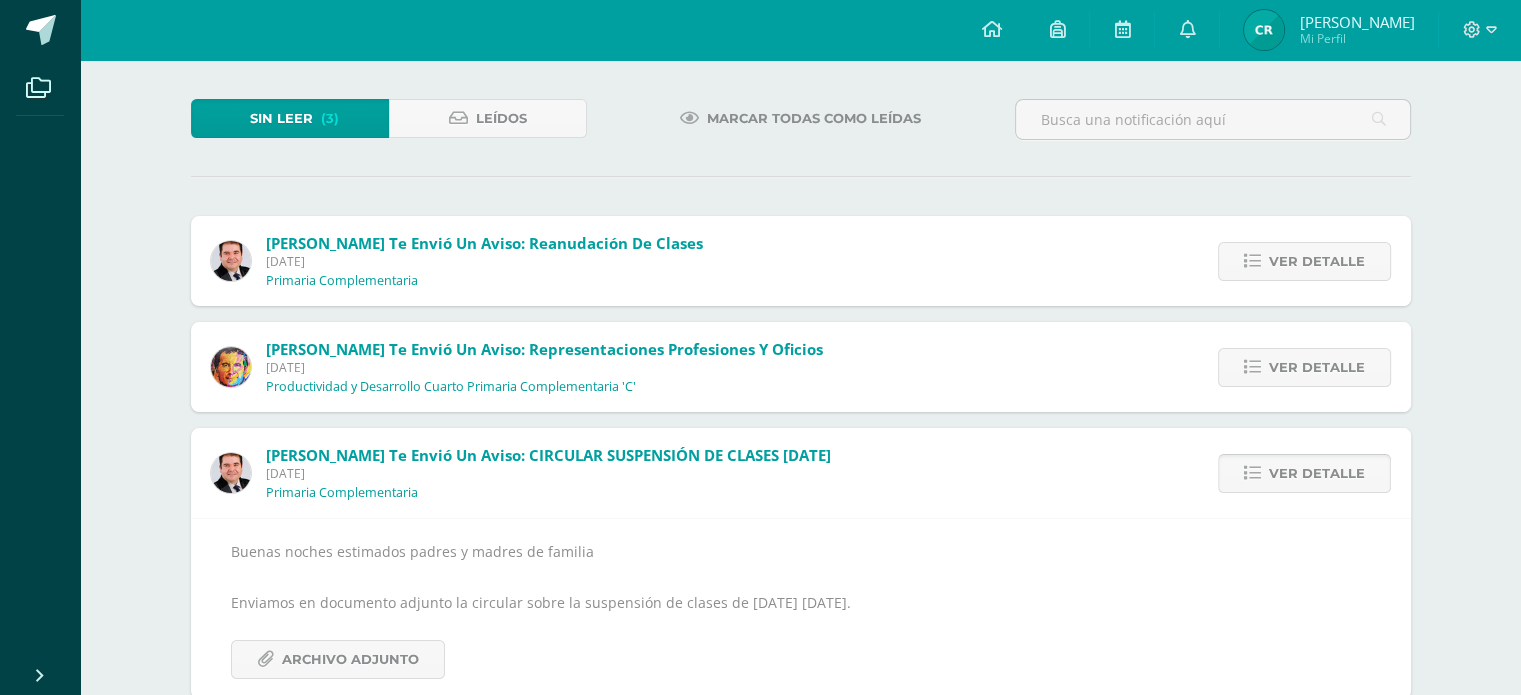 scroll, scrollTop: 136, scrollLeft: 0, axis: vertical 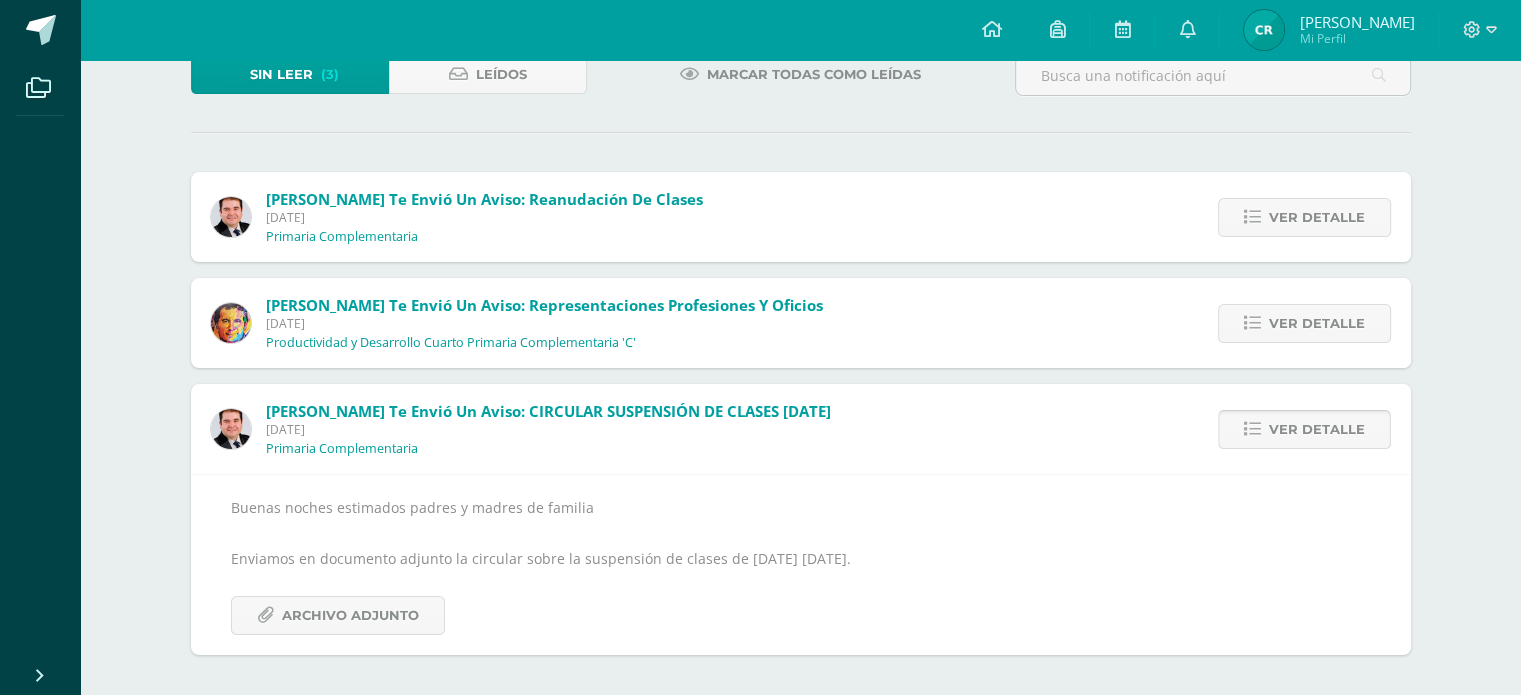 click on "Ver detalle" at bounding box center (1304, 429) 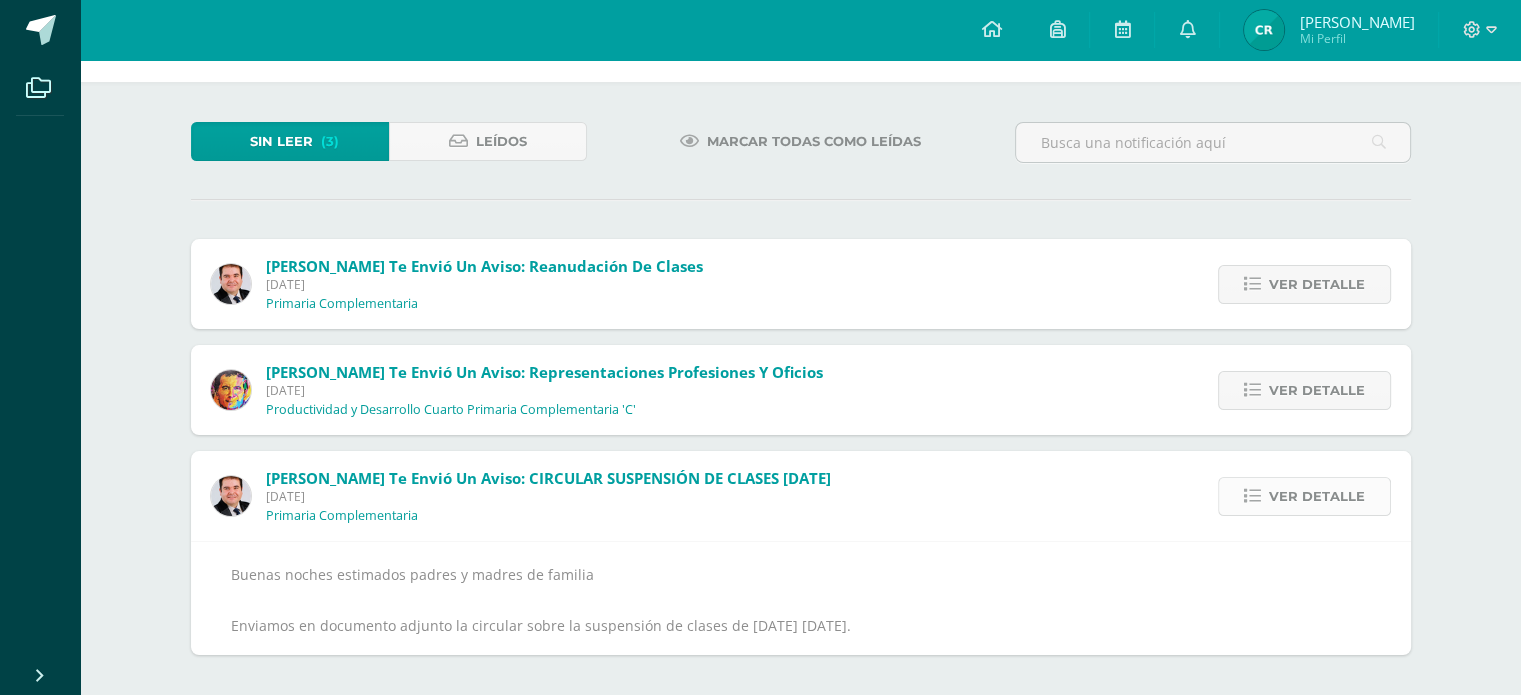 scroll, scrollTop: 0, scrollLeft: 0, axis: both 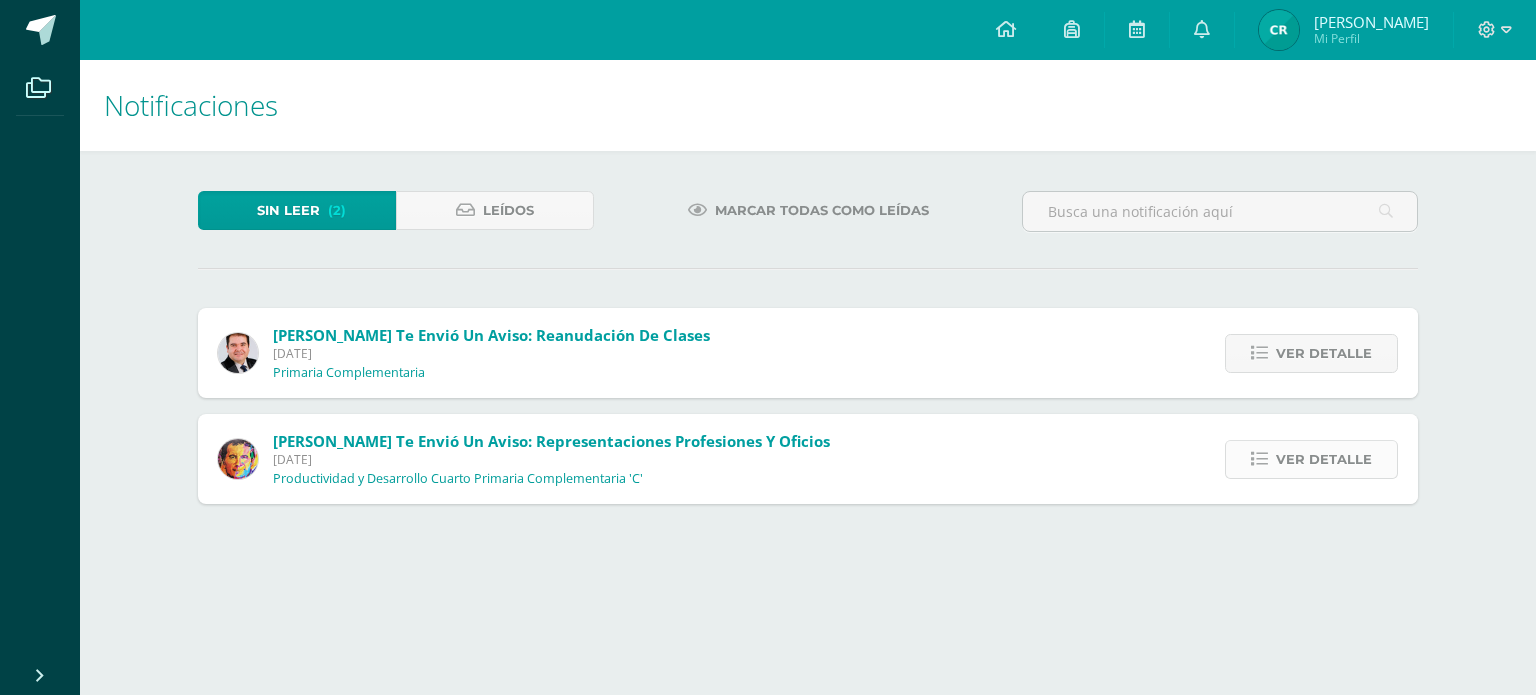 click on "Ver detalle" at bounding box center (1311, 459) 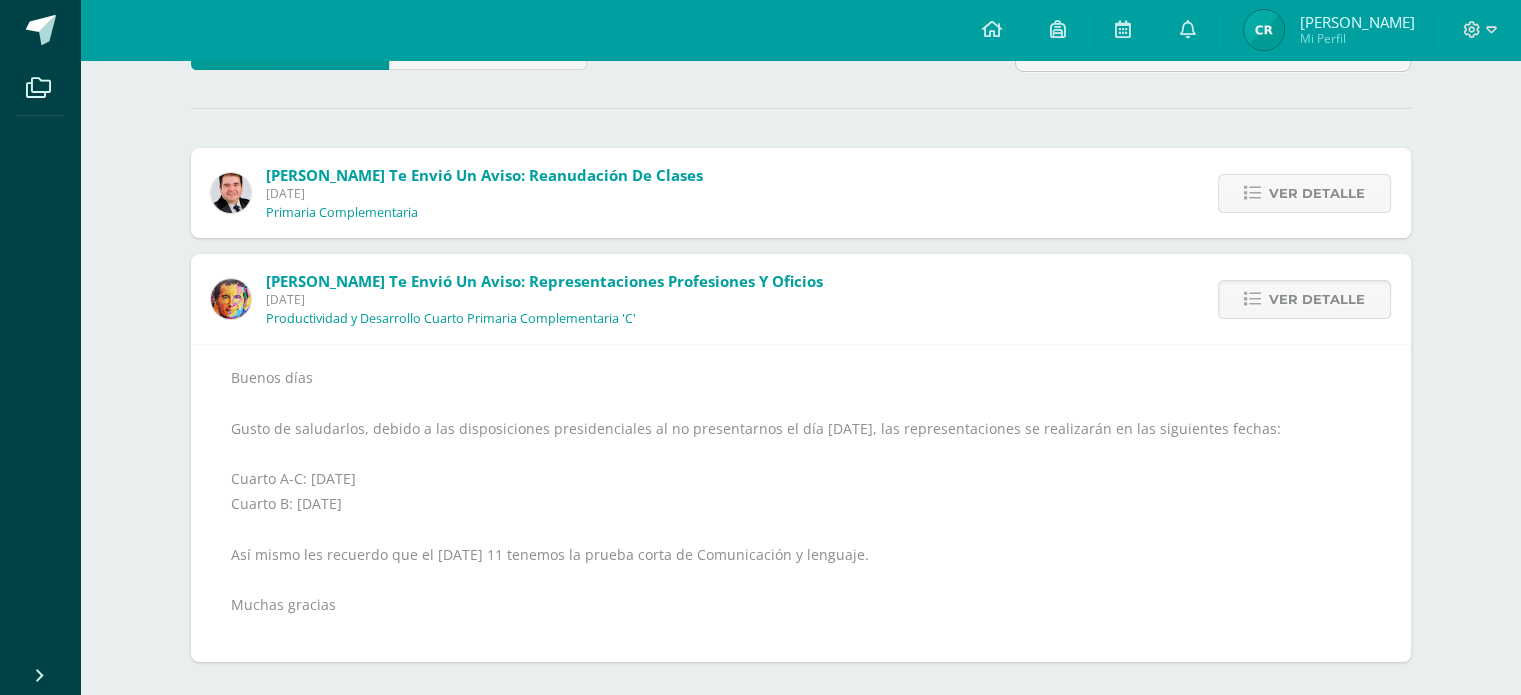 scroll, scrollTop: 167, scrollLeft: 0, axis: vertical 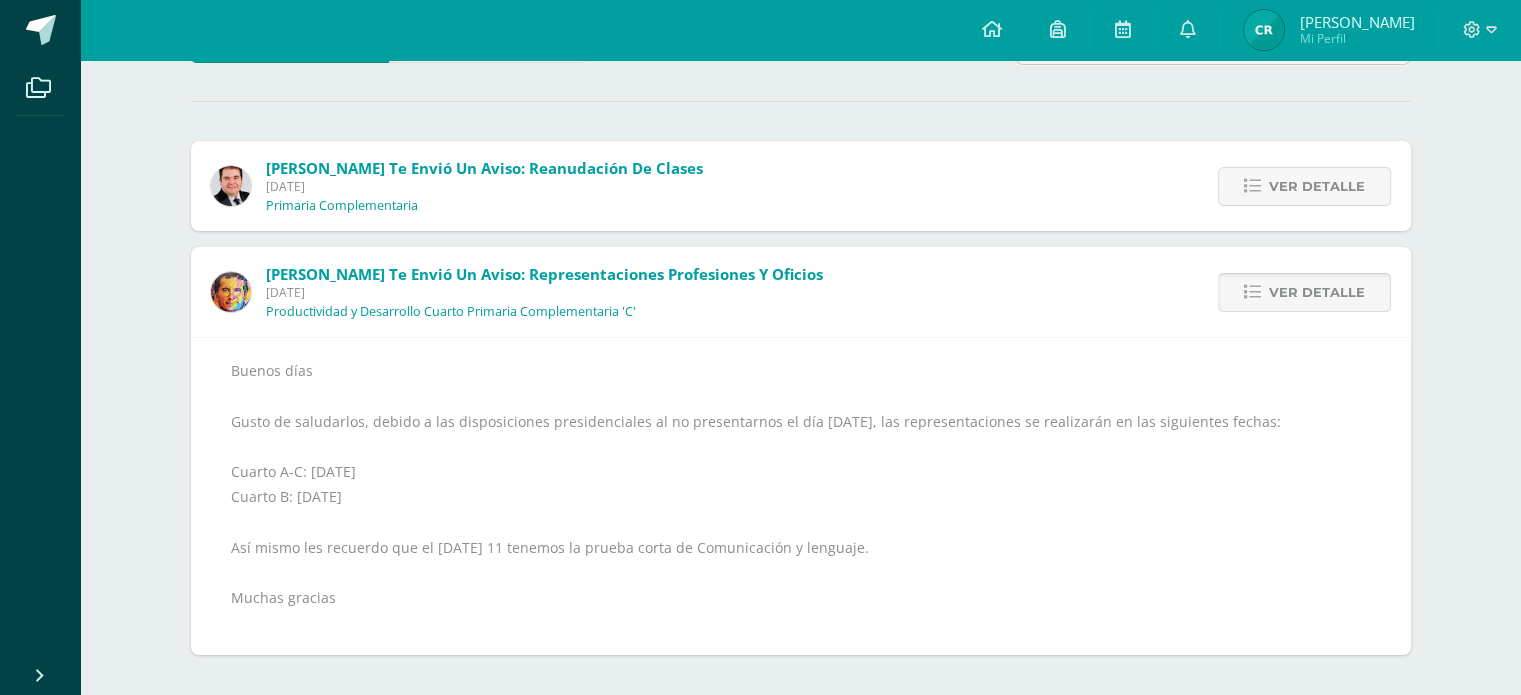 click on "Ver detalle" at bounding box center [1317, 292] 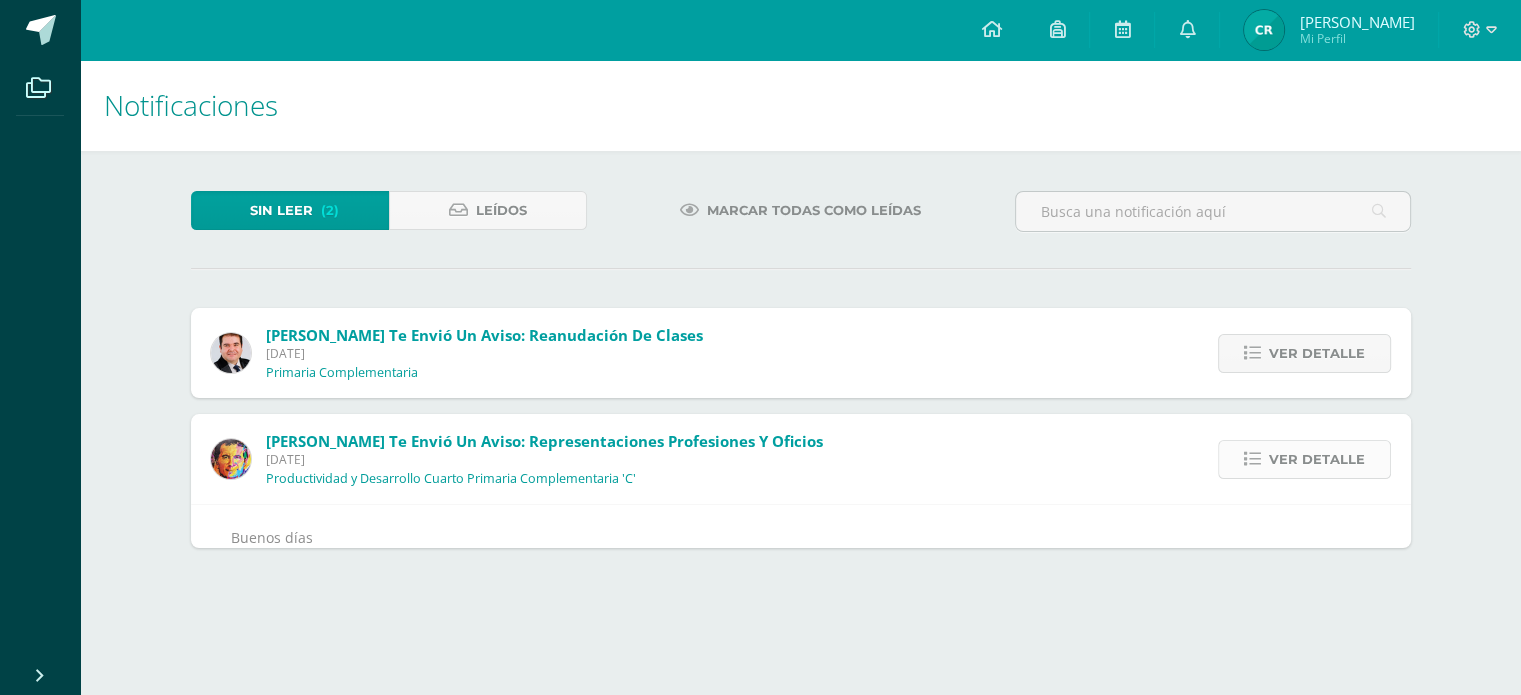 scroll, scrollTop: 0, scrollLeft: 0, axis: both 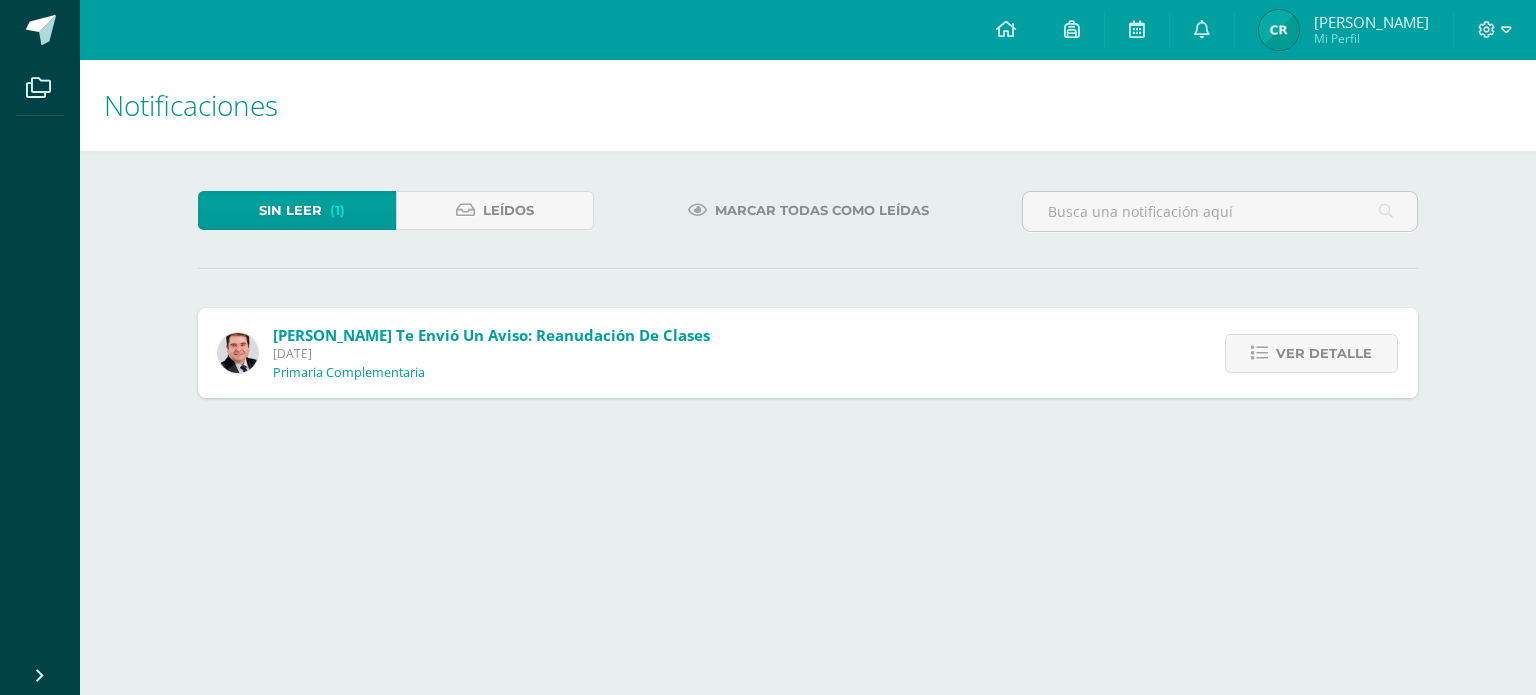 click on "Ver detalle" at bounding box center (1306, 353) 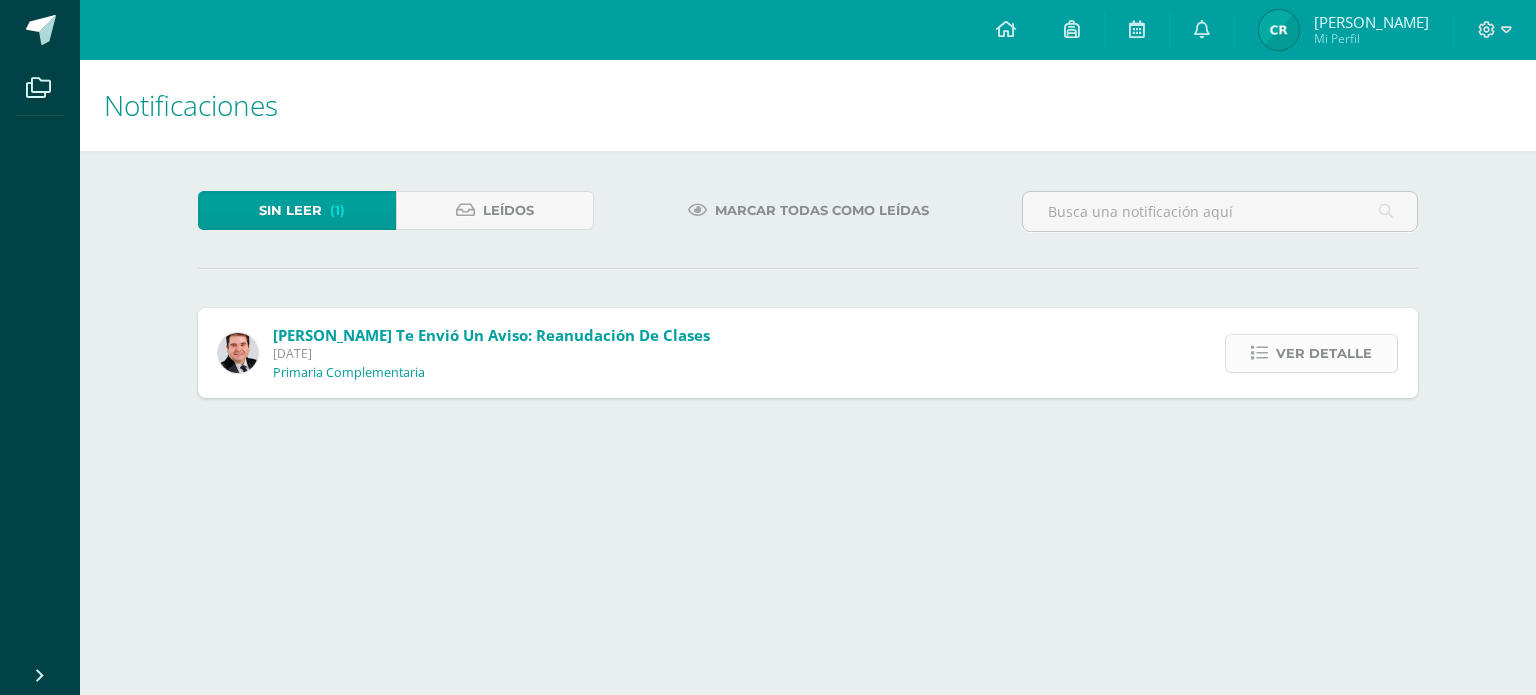 click on "Ver detalle" at bounding box center [1311, 353] 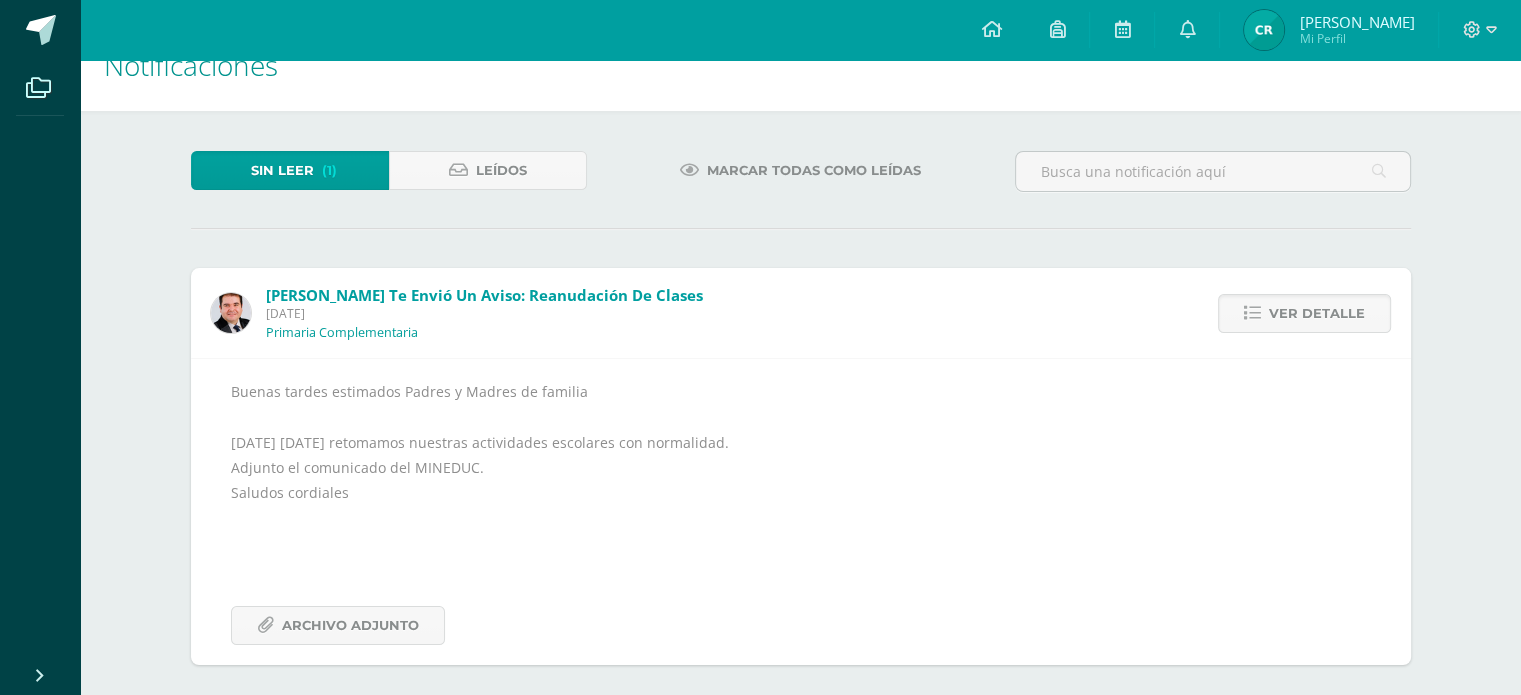 scroll, scrollTop: 49, scrollLeft: 0, axis: vertical 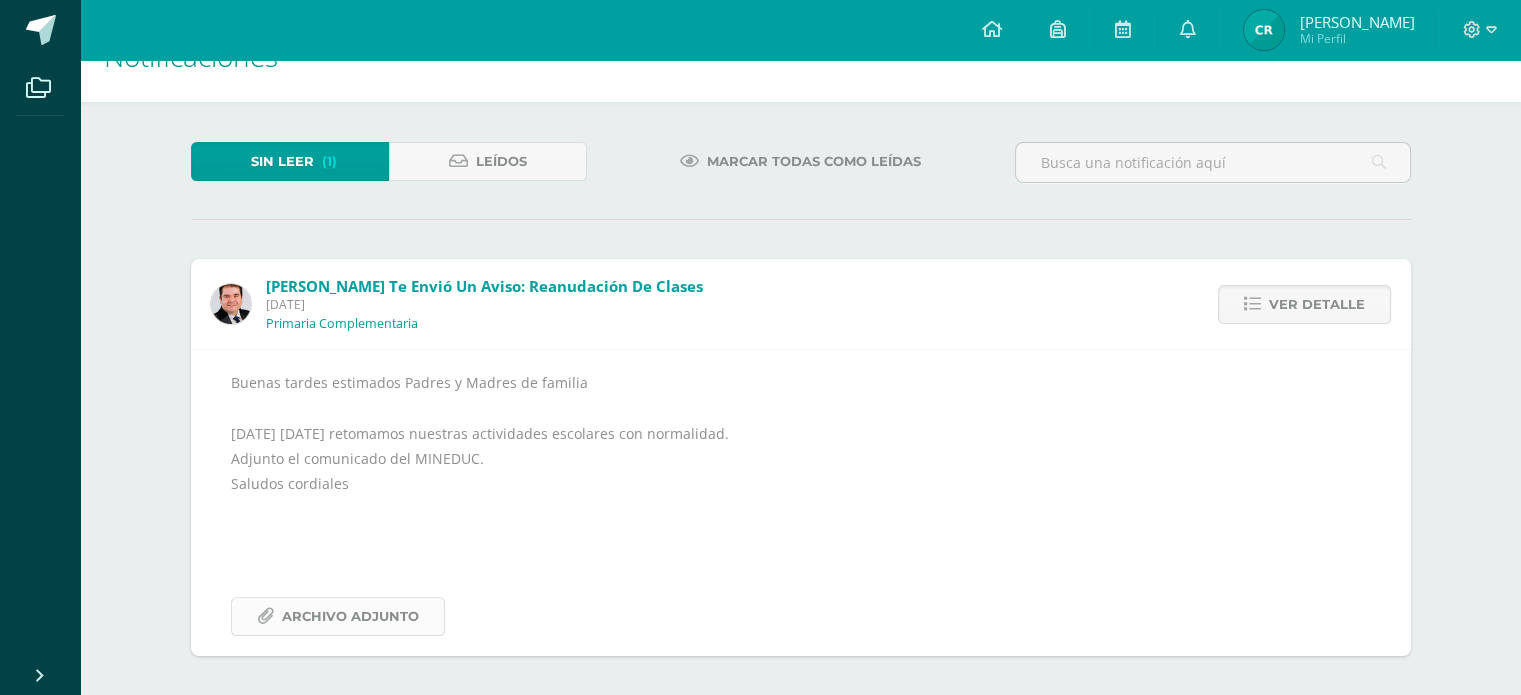 click on "Archivo Adjunto" at bounding box center [350, 616] 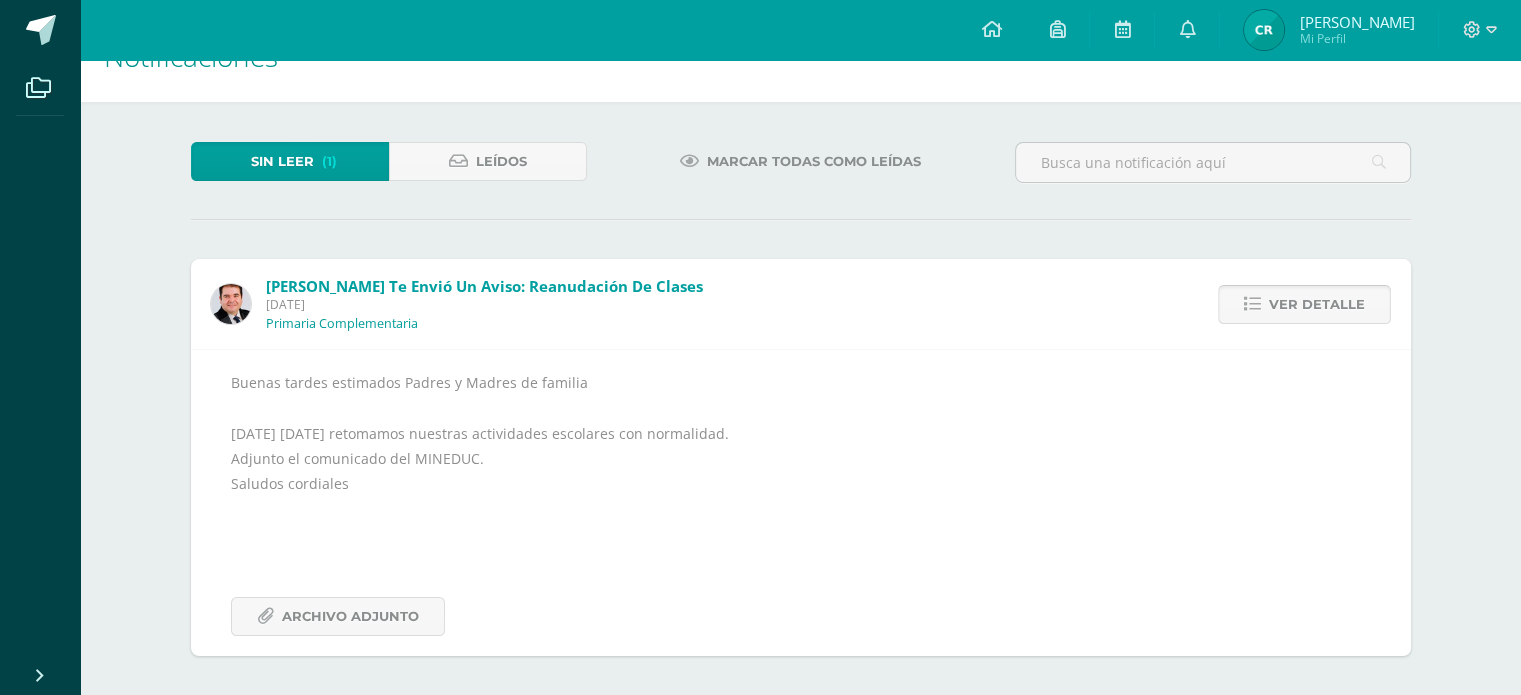 click on "Ver detalle" at bounding box center [1317, 304] 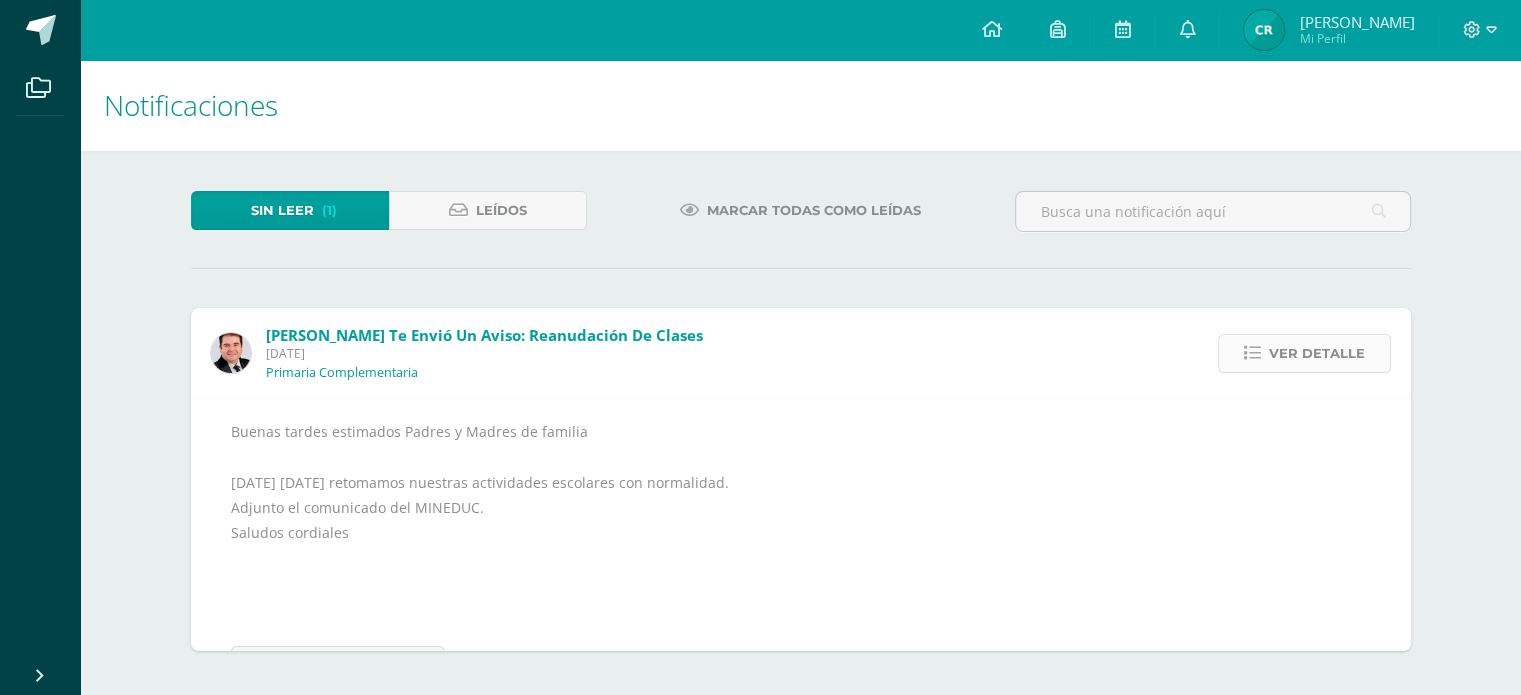 scroll, scrollTop: 0, scrollLeft: 0, axis: both 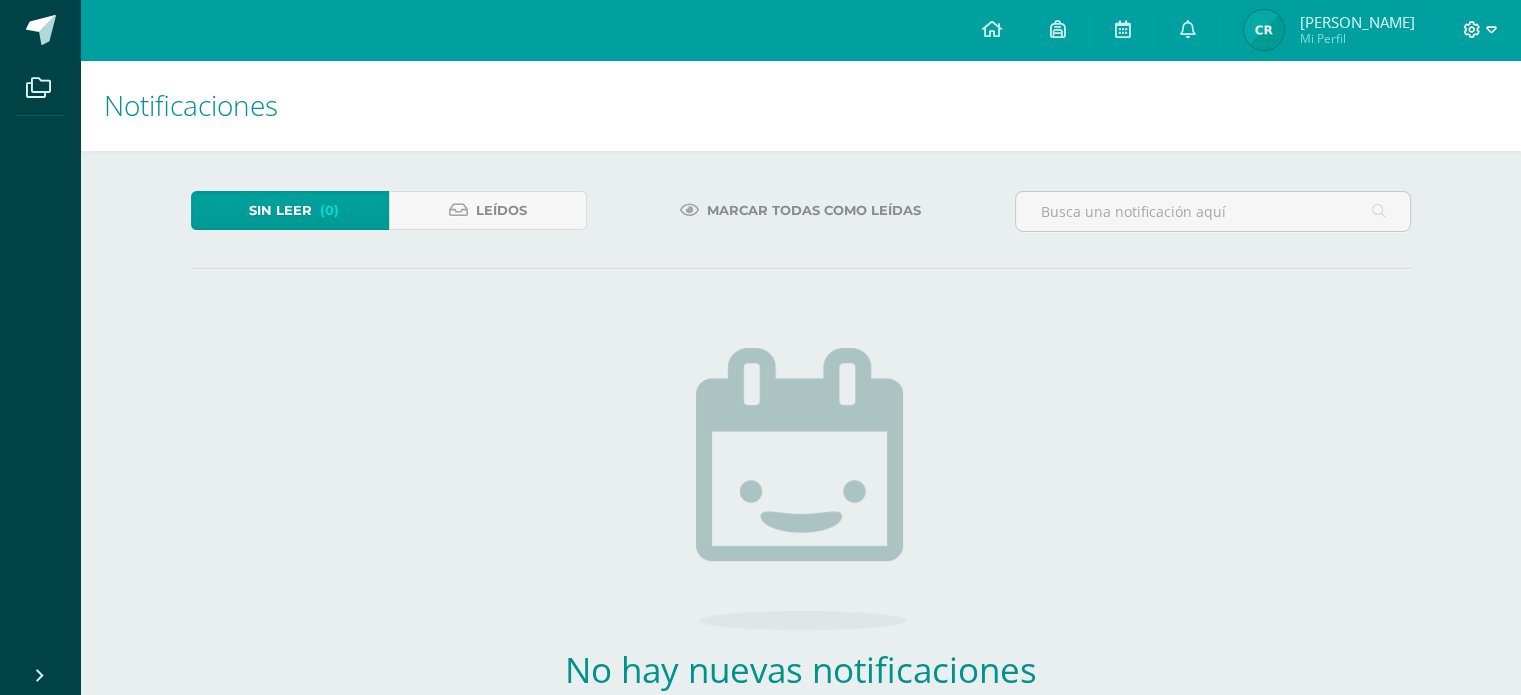 click 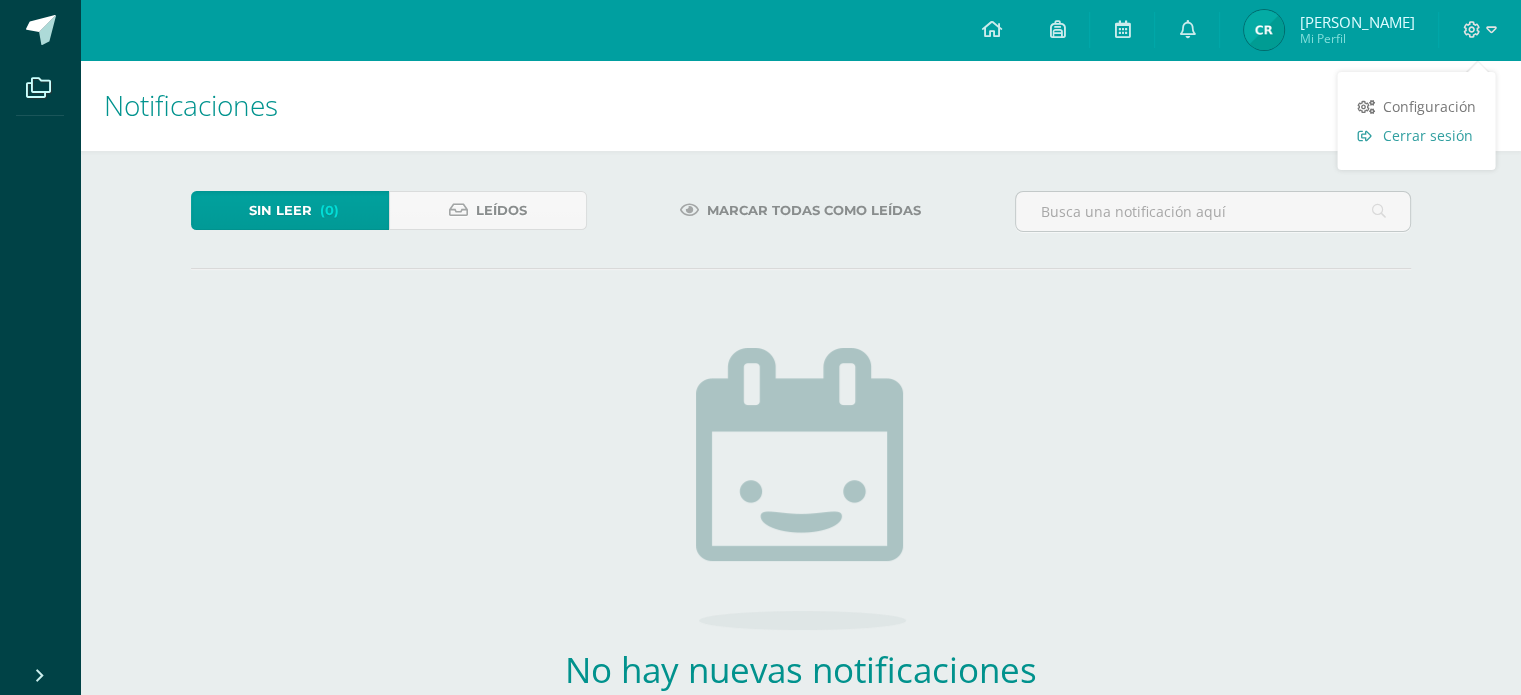 click on "Cerrar sesión" at bounding box center (1427, 135) 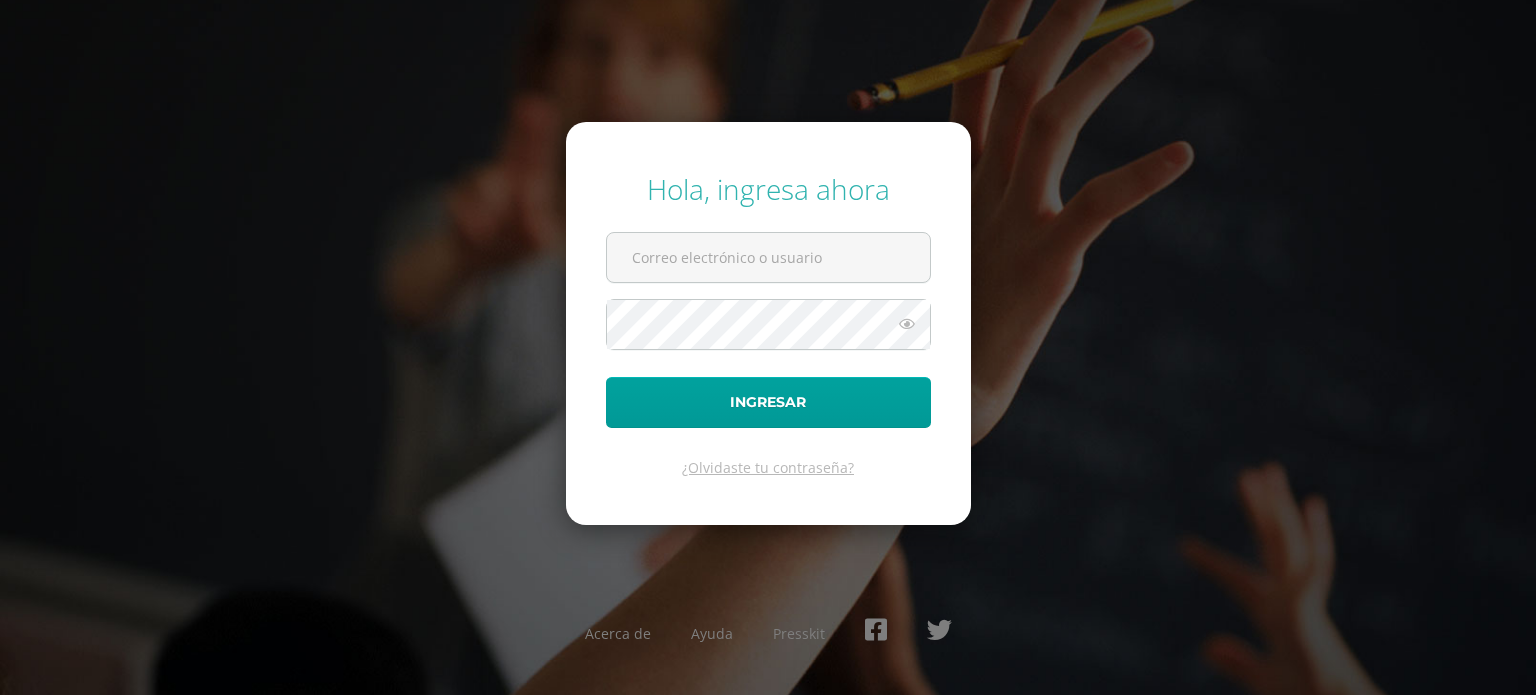 scroll, scrollTop: 0, scrollLeft: 0, axis: both 